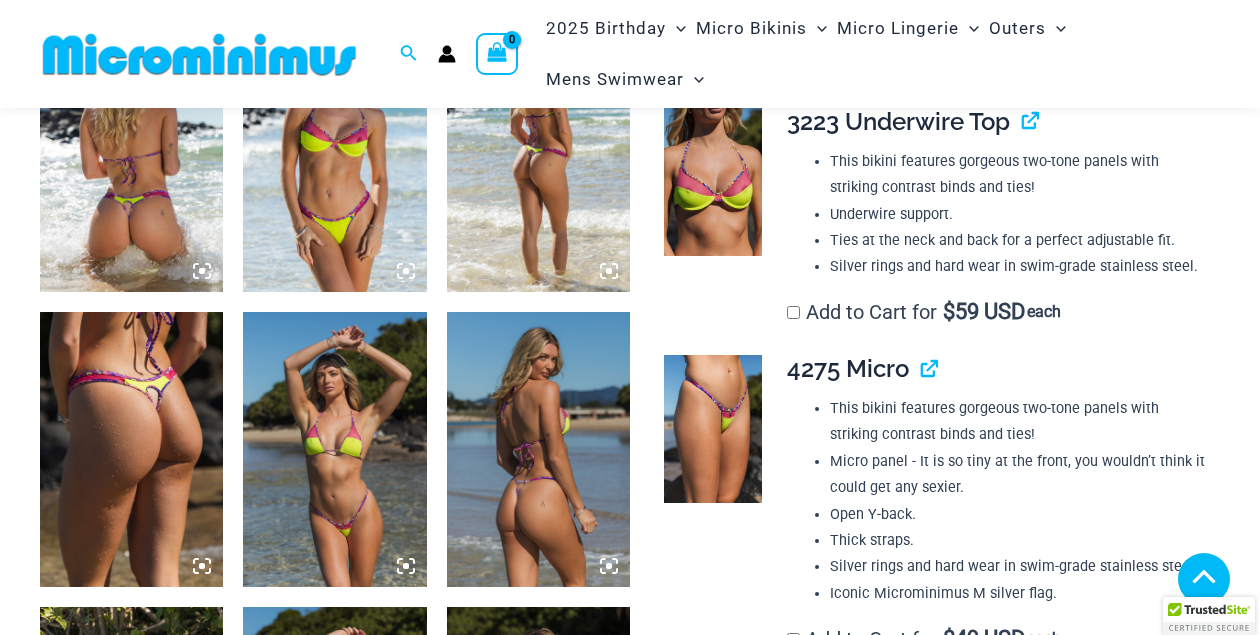 scroll, scrollTop: 3980, scrollLeft: 0, axis: vertical 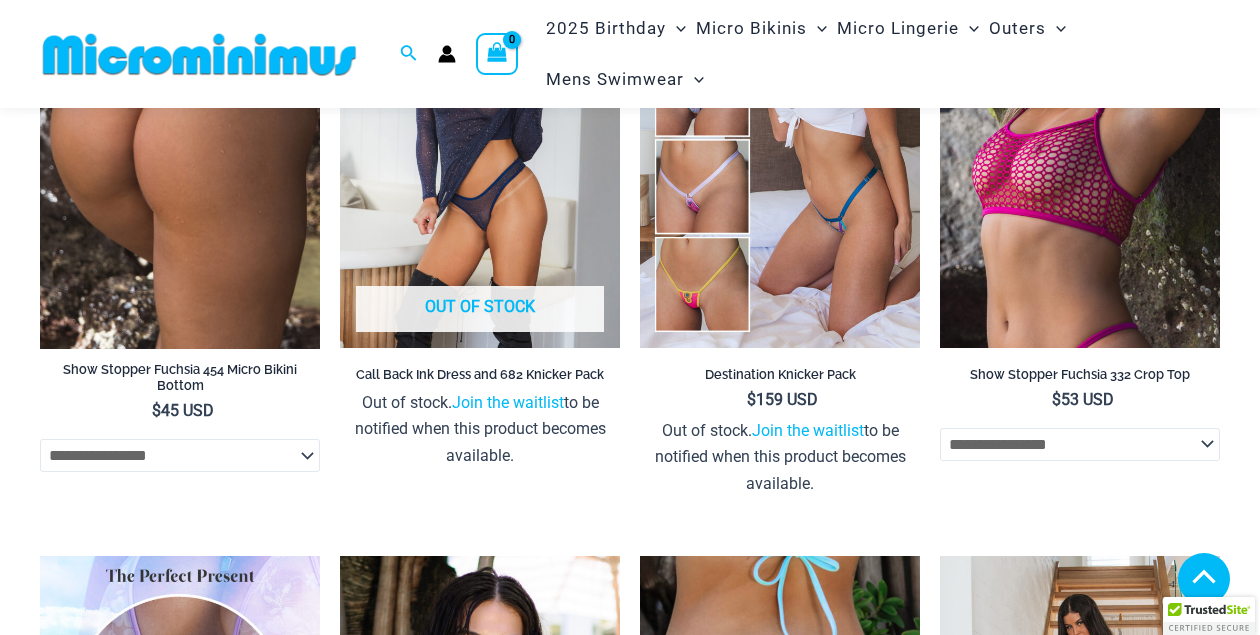 click at bounding box center [180, 138] 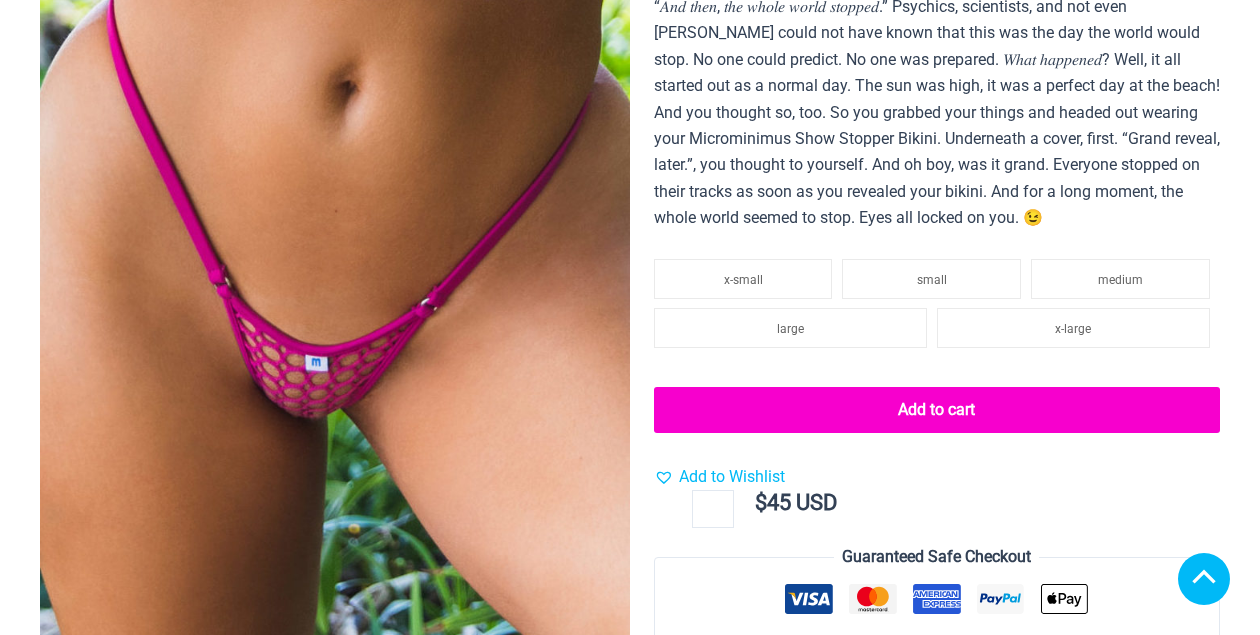 scroll, scrollTop: 400, scrollLeft: 0, axis: vertical 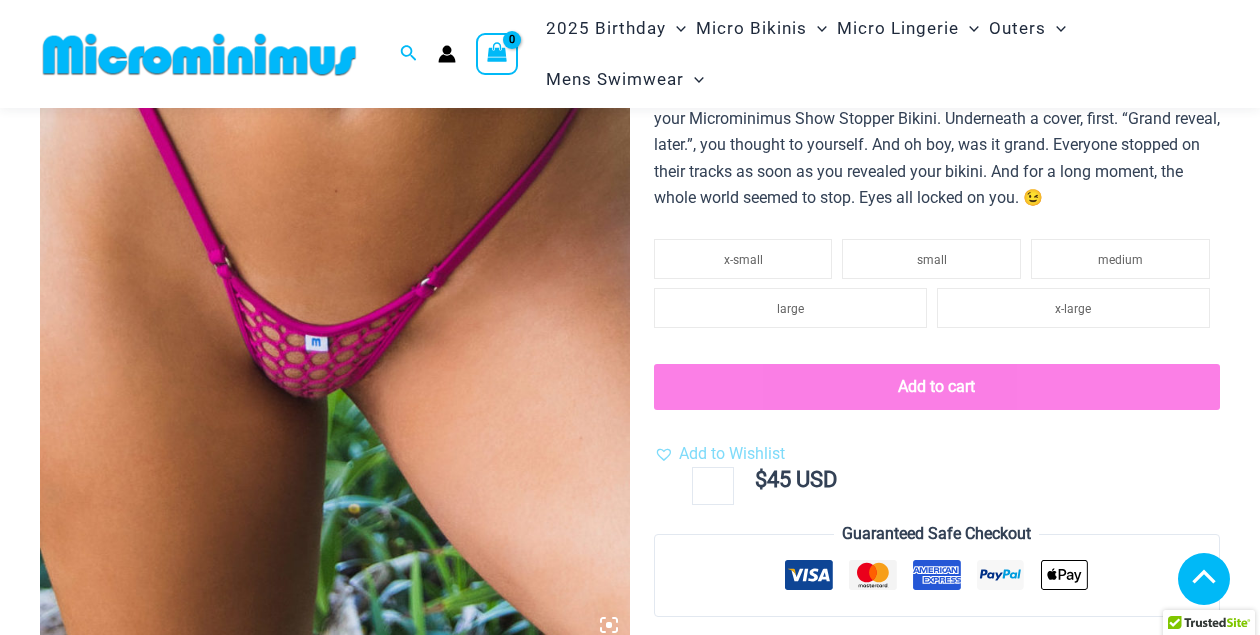 click at bounding box center [334, 1098] 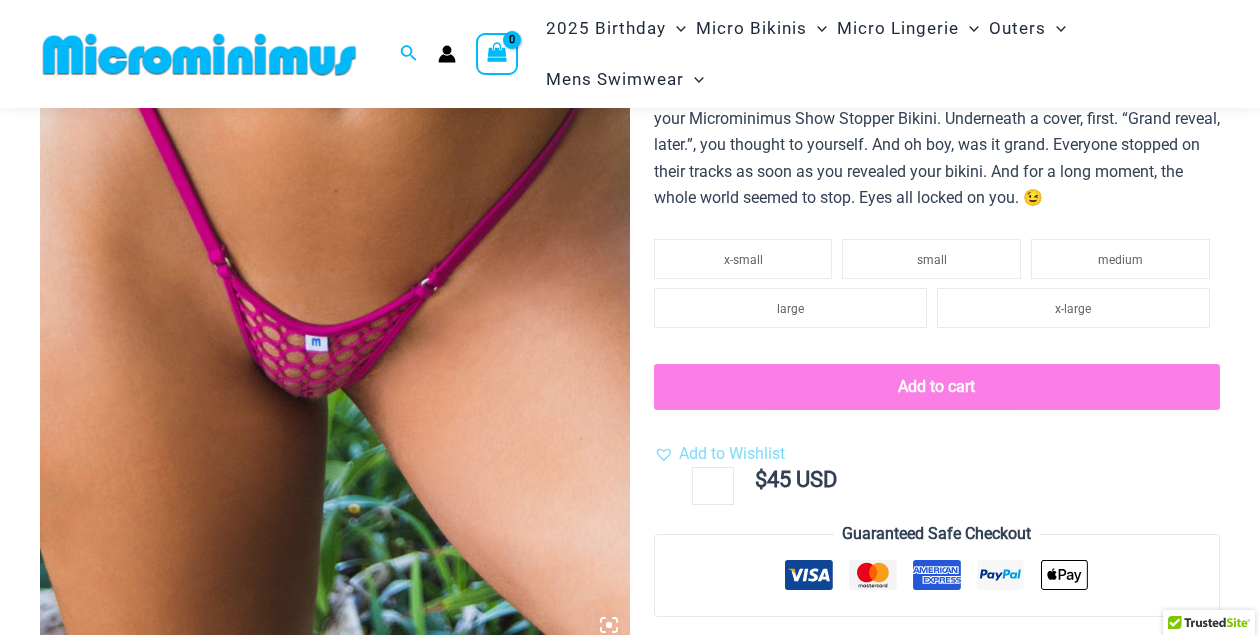 scroll, scrollTop: 300, scrollLeft: 0, axis: vertical 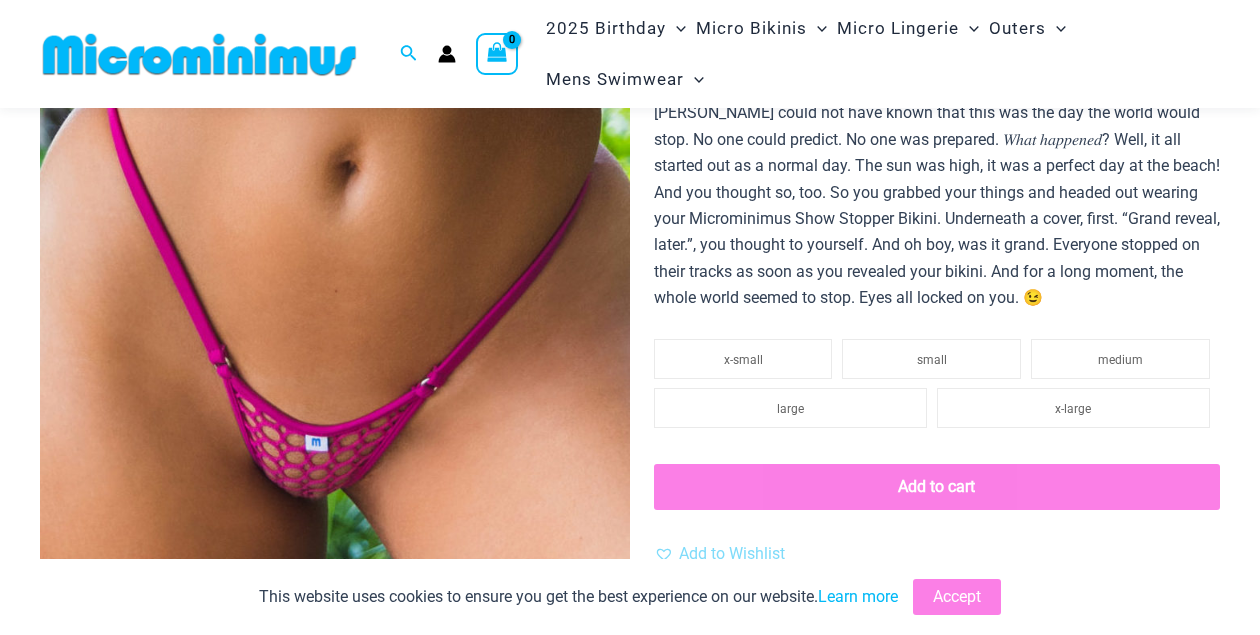 click at bounding box center [335, 303] 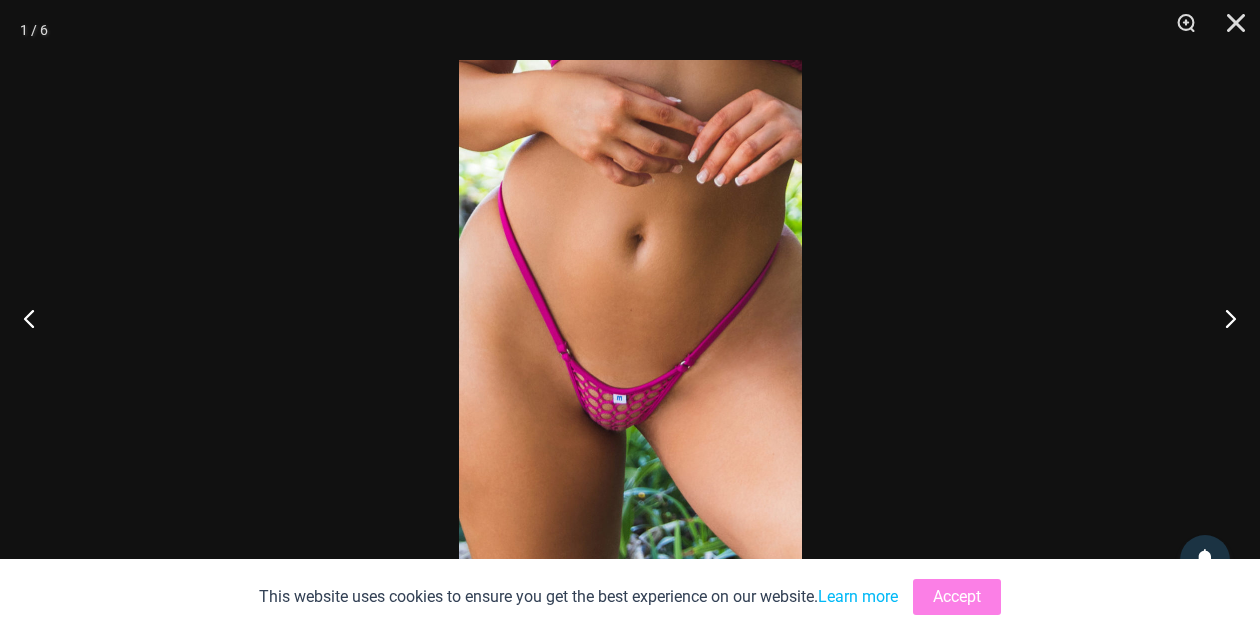click at bounding box center [630, 317] 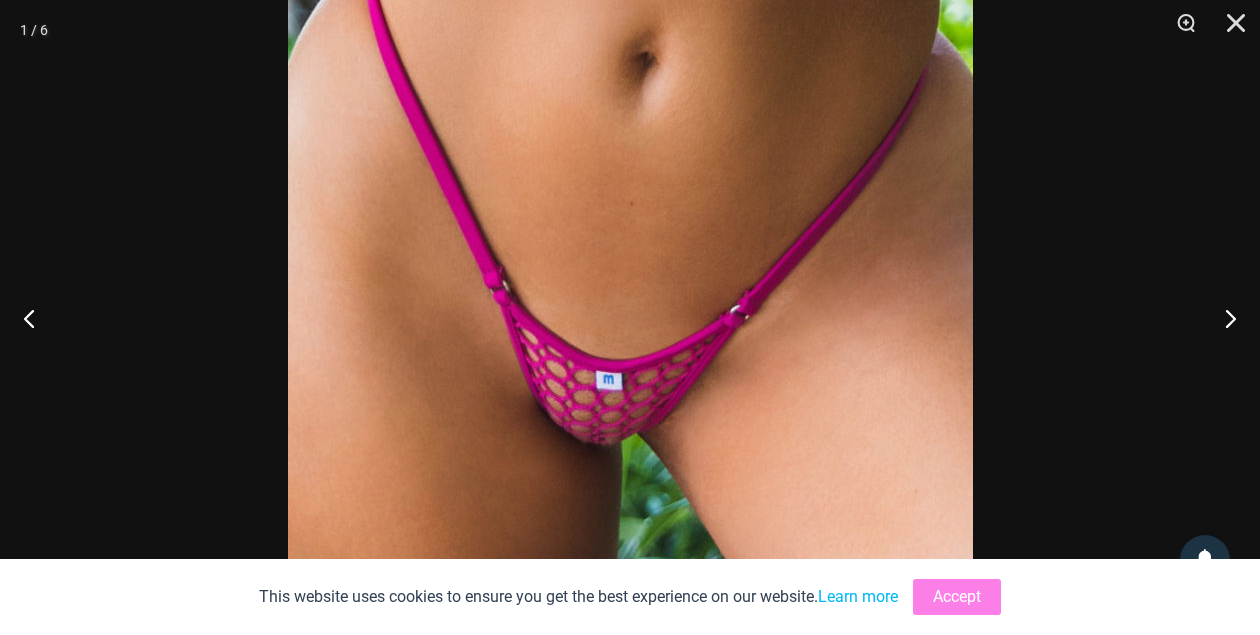 click at bounding box center (630, 218) 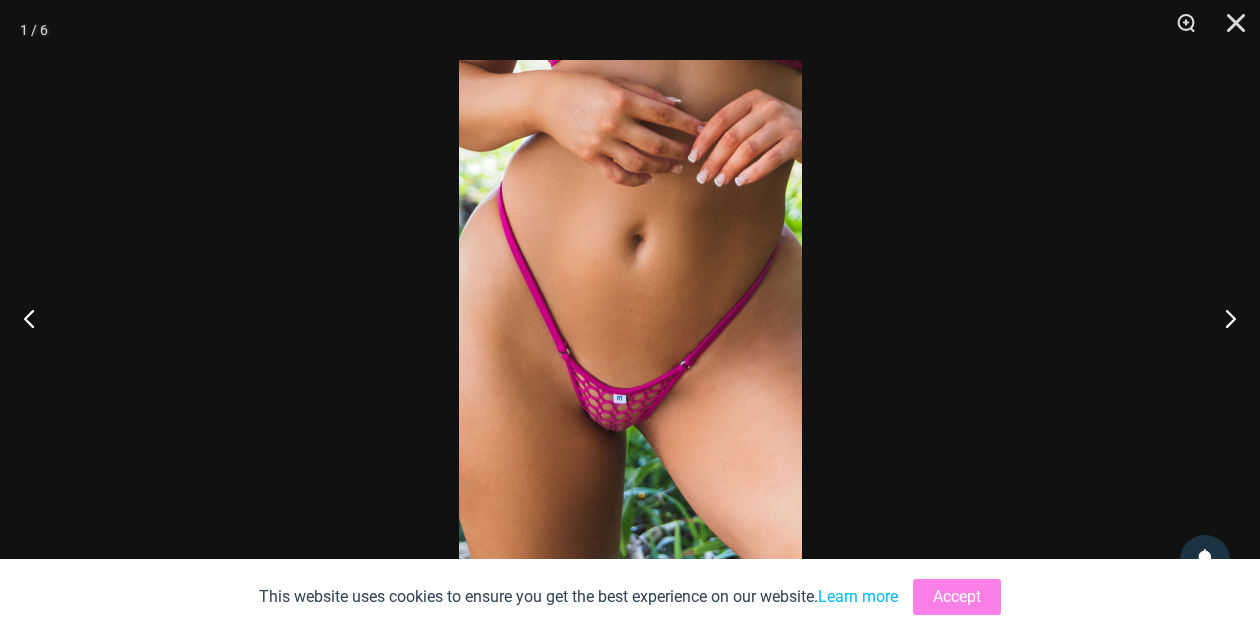 click at bounding box center [630, 317] 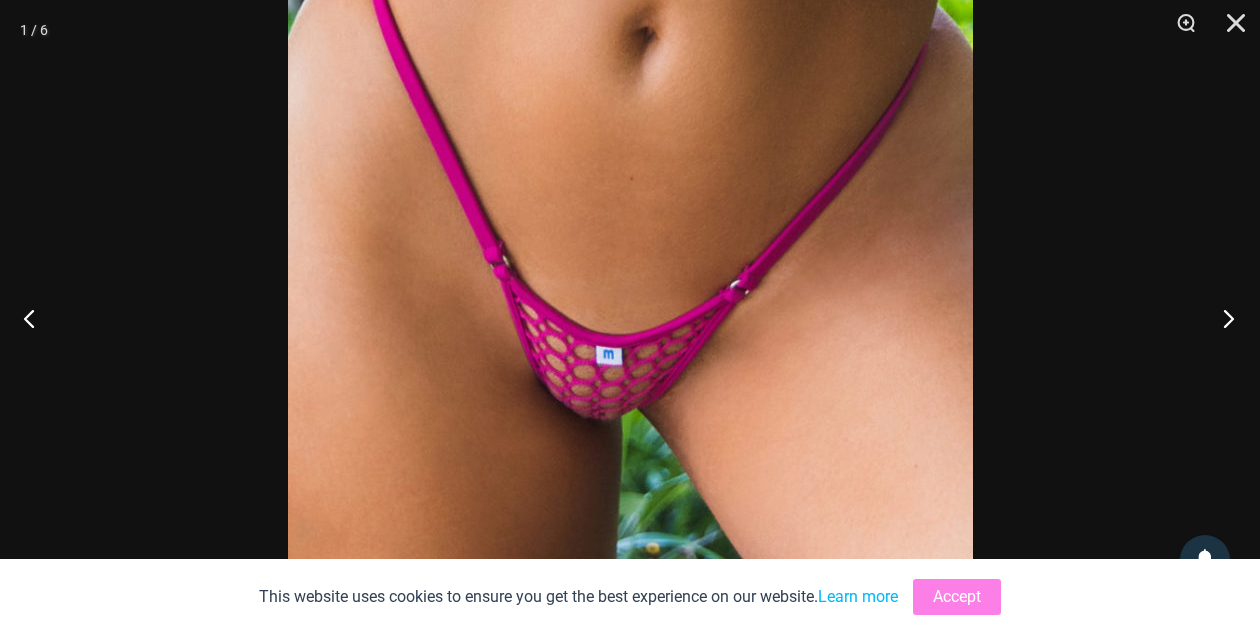 click at bounding box center [1222, 318] 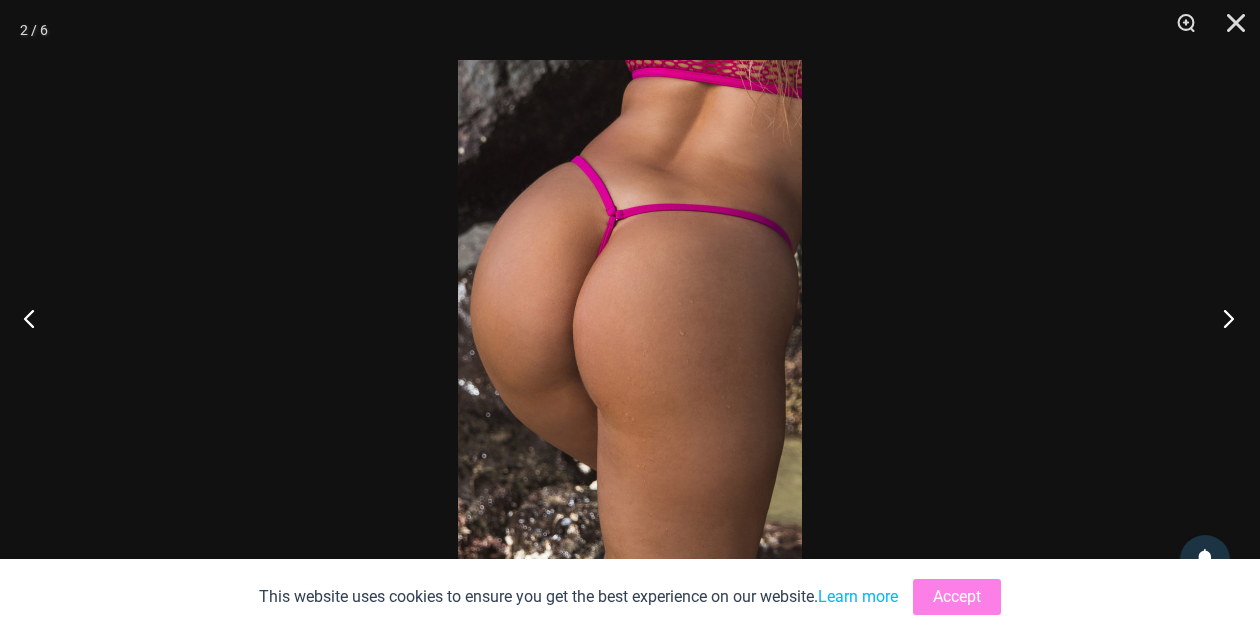 click at bounding box center [1222, 318] 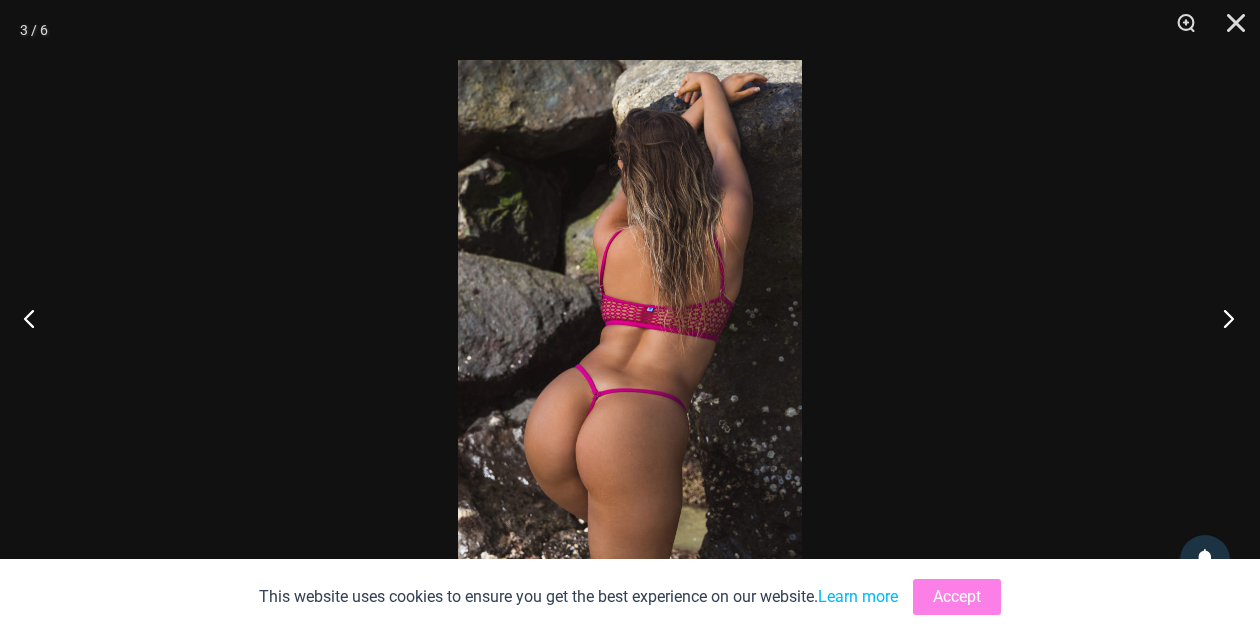 click at bounding box center [1222, 318] 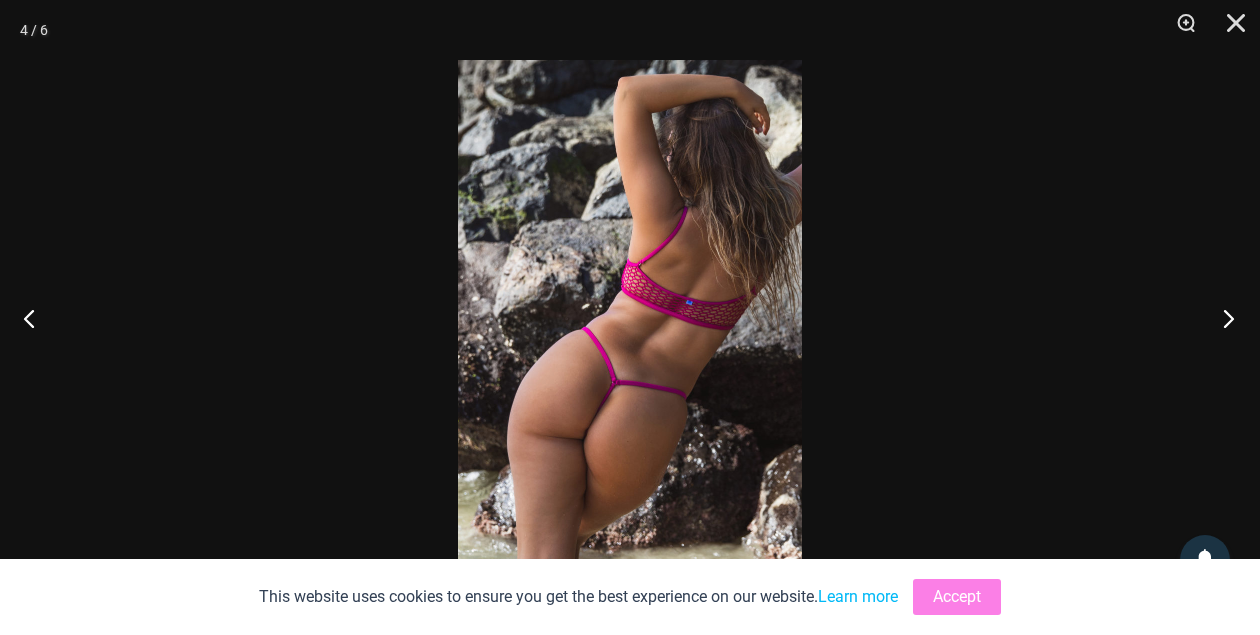 click at bounding box center (1222, 318) 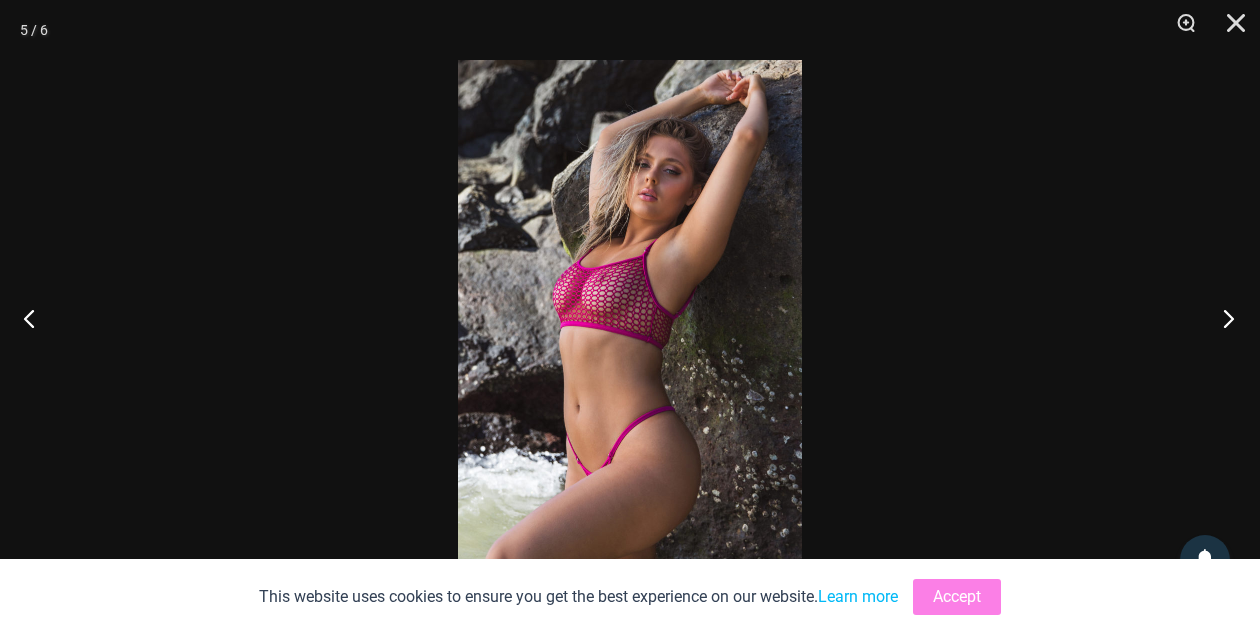 click at bounding box center [1222, 318] 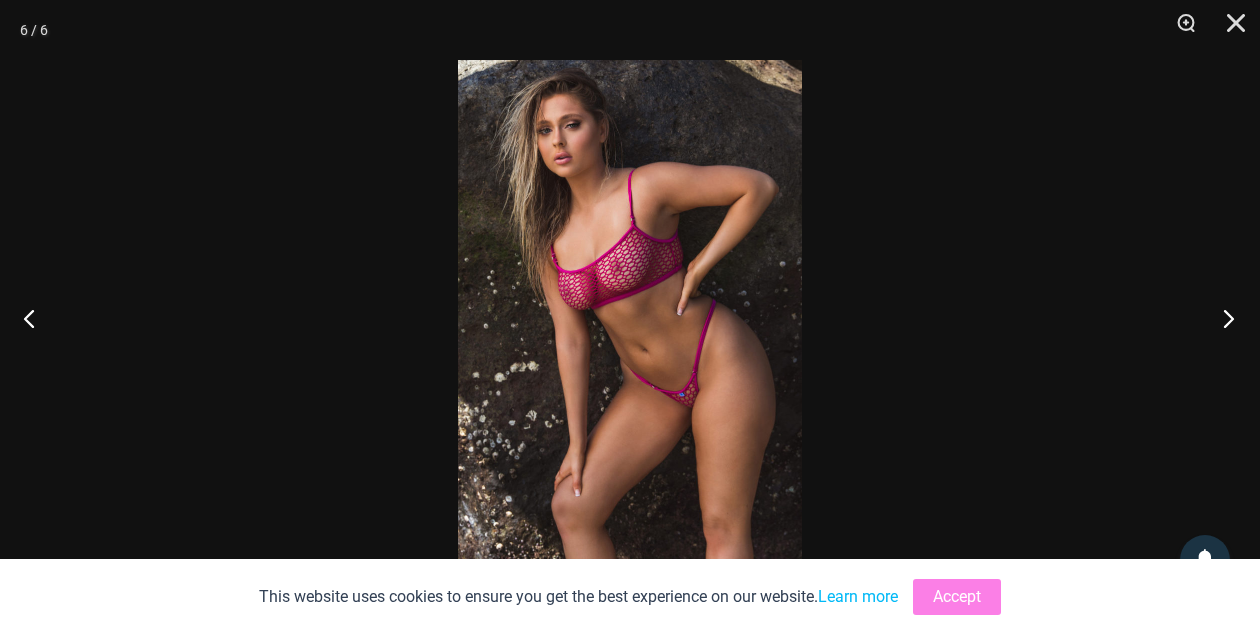 click at bounding box center [1222, 318] 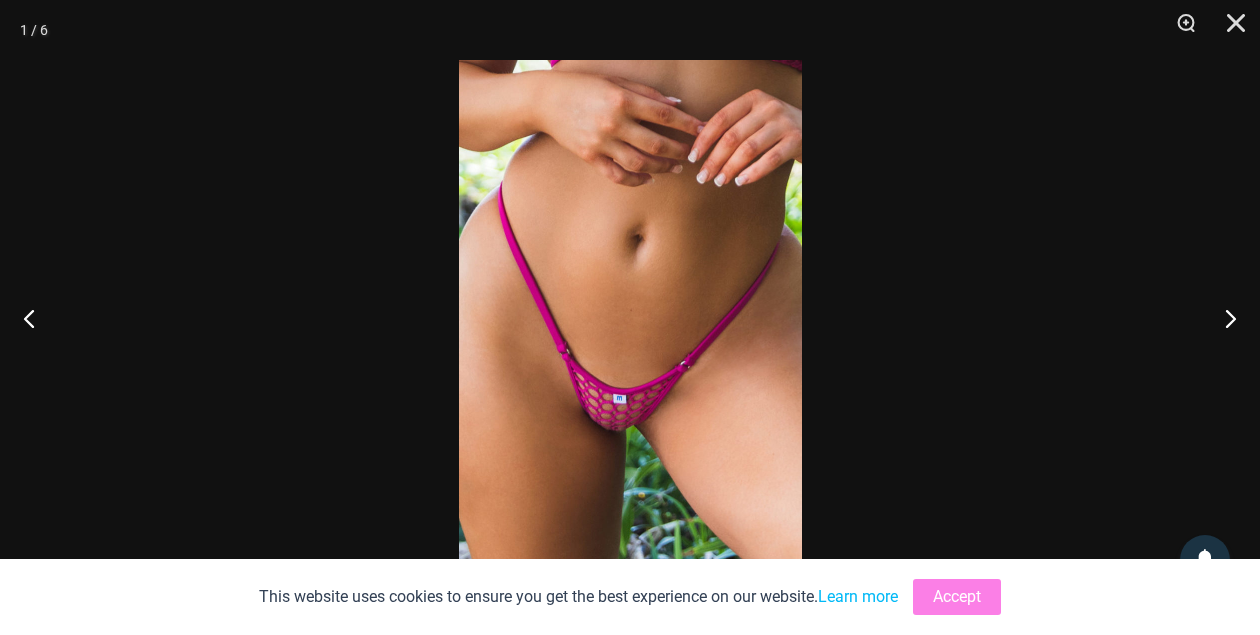 click at bounding box center [630, 317] 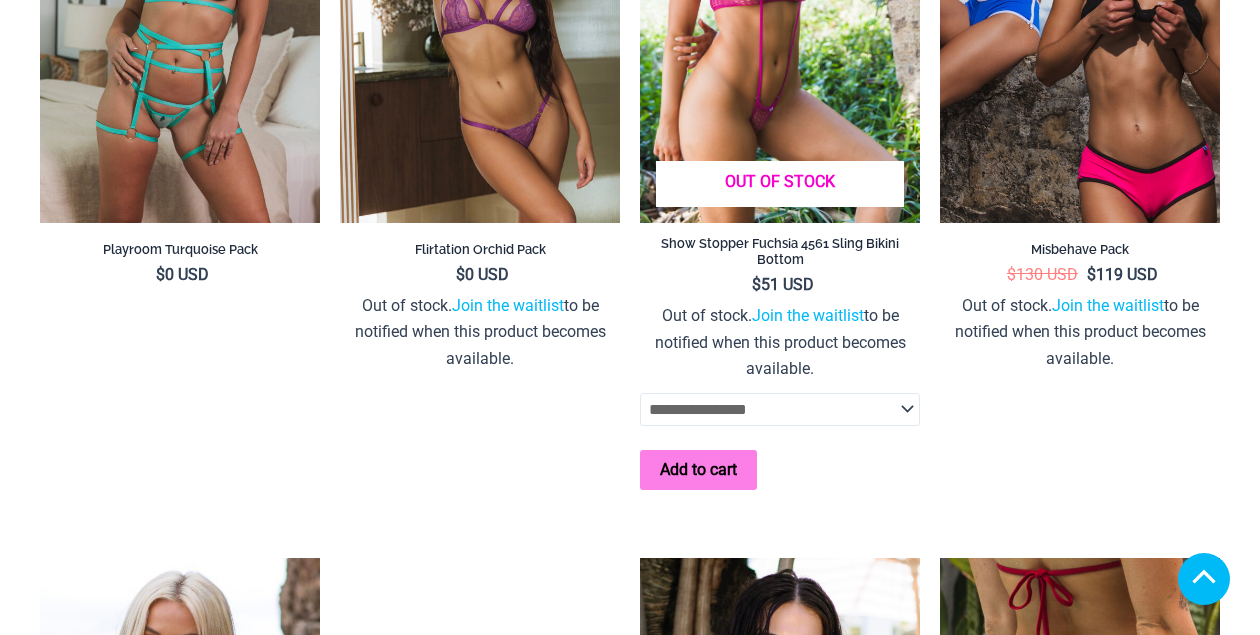 scroll, scrollTop: 3687, scrollLeft: 0, axis: vertical 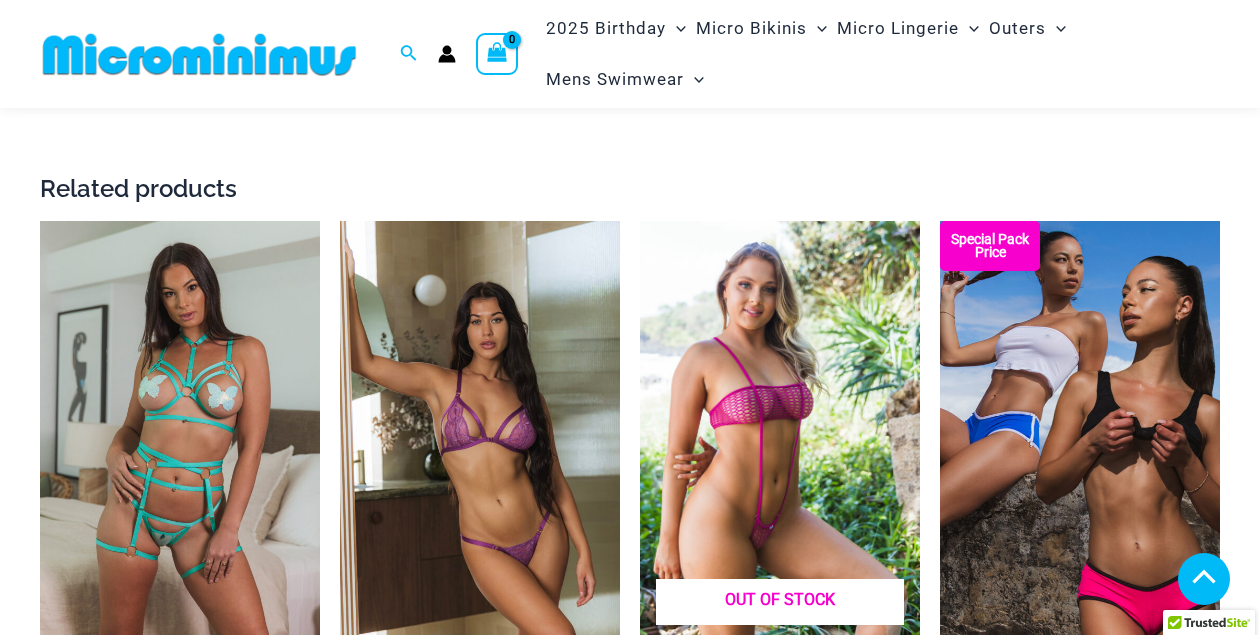 select 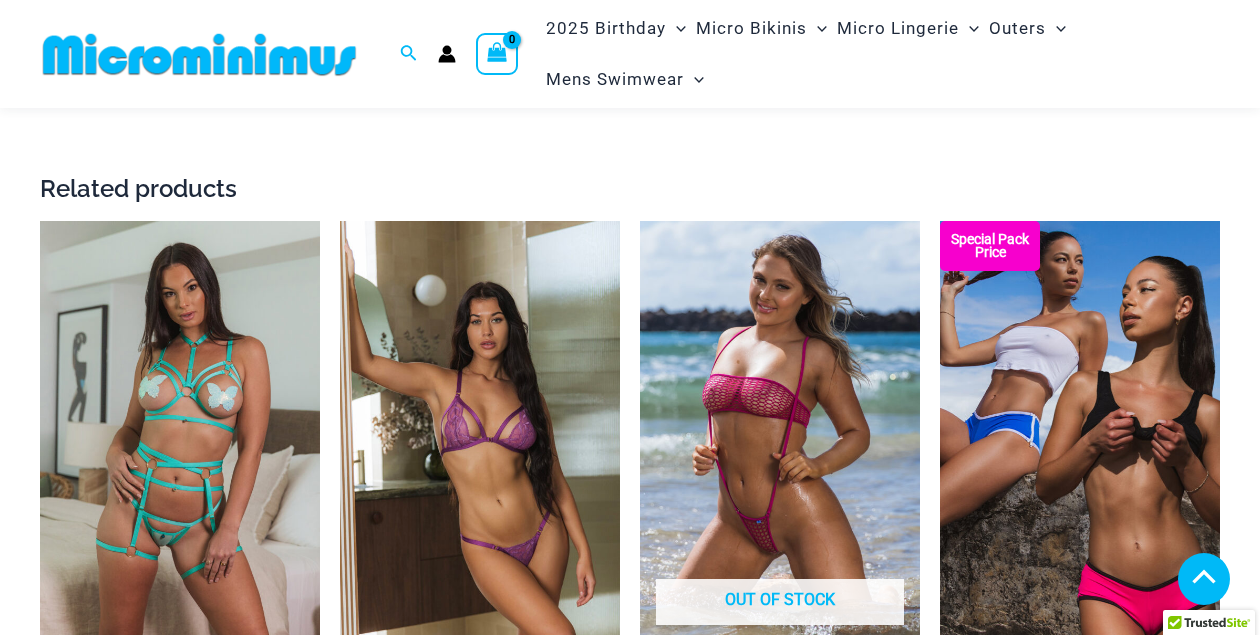 click at bounding box center [780, 1113] 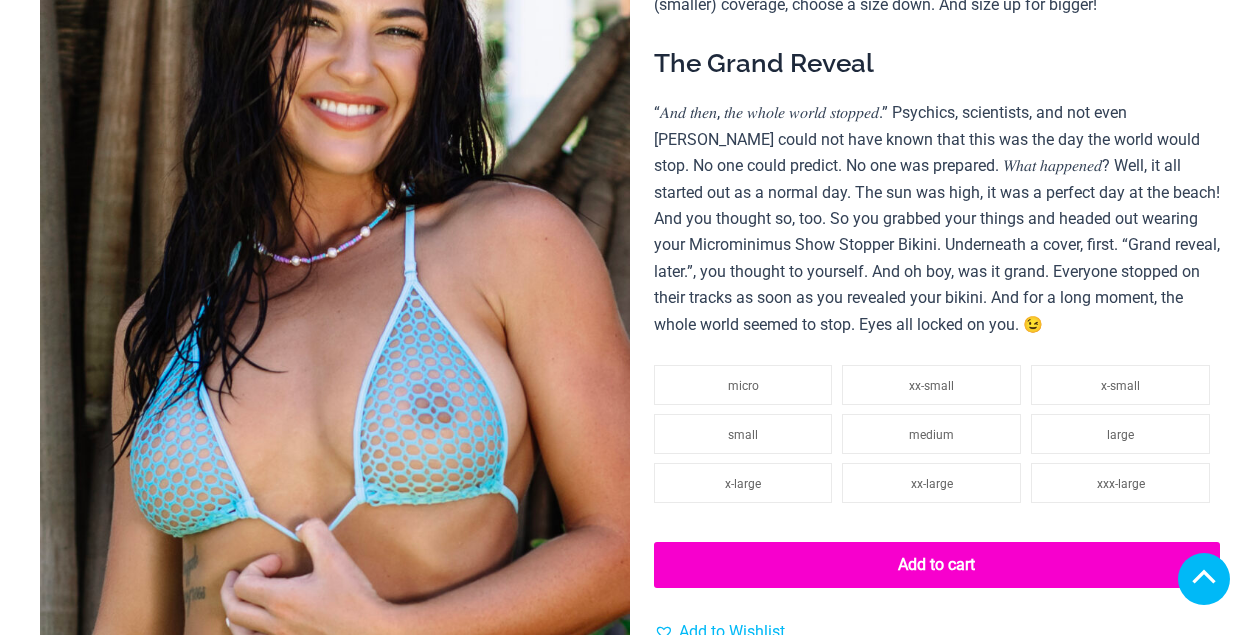 scroll, scrollTop: 900, scrollLeft: 0, axis: vertical 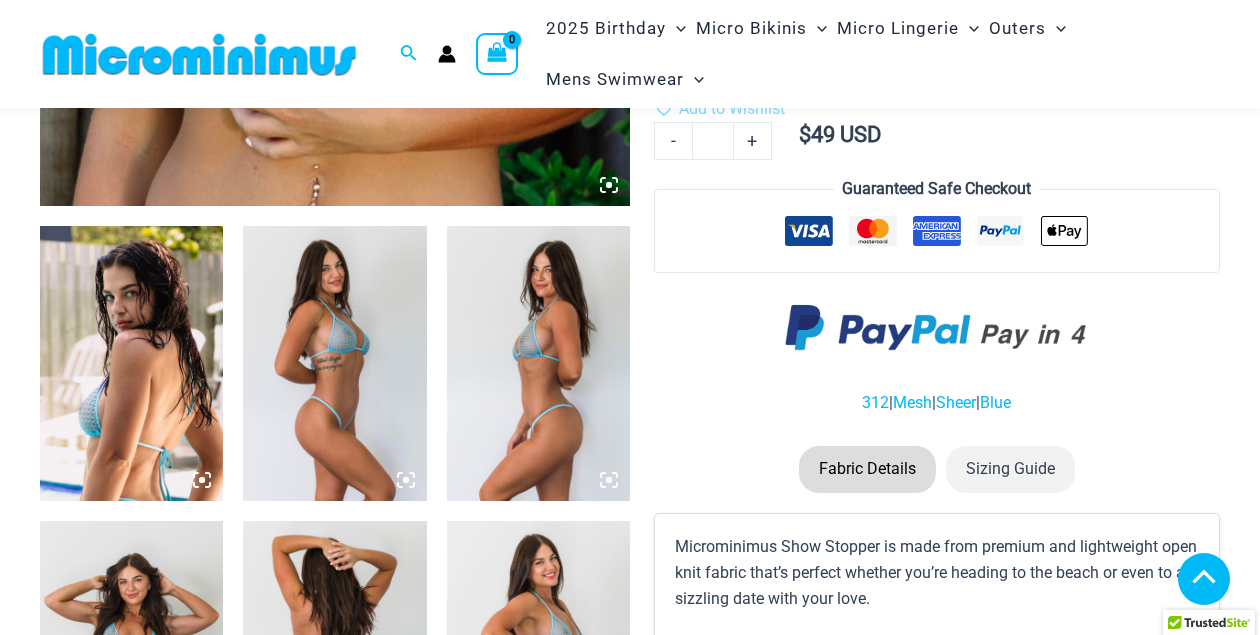 click at bounding box center [780, 1379] 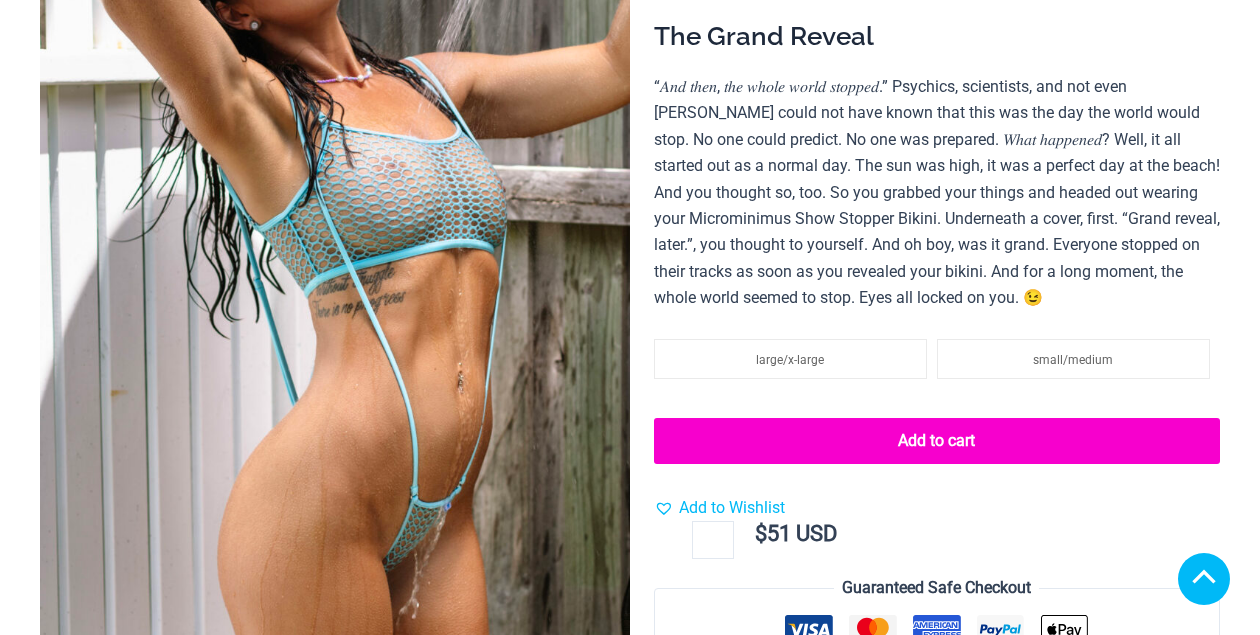 scroll, scrollTop: 400, scrollLeft: 0, axis: vertical 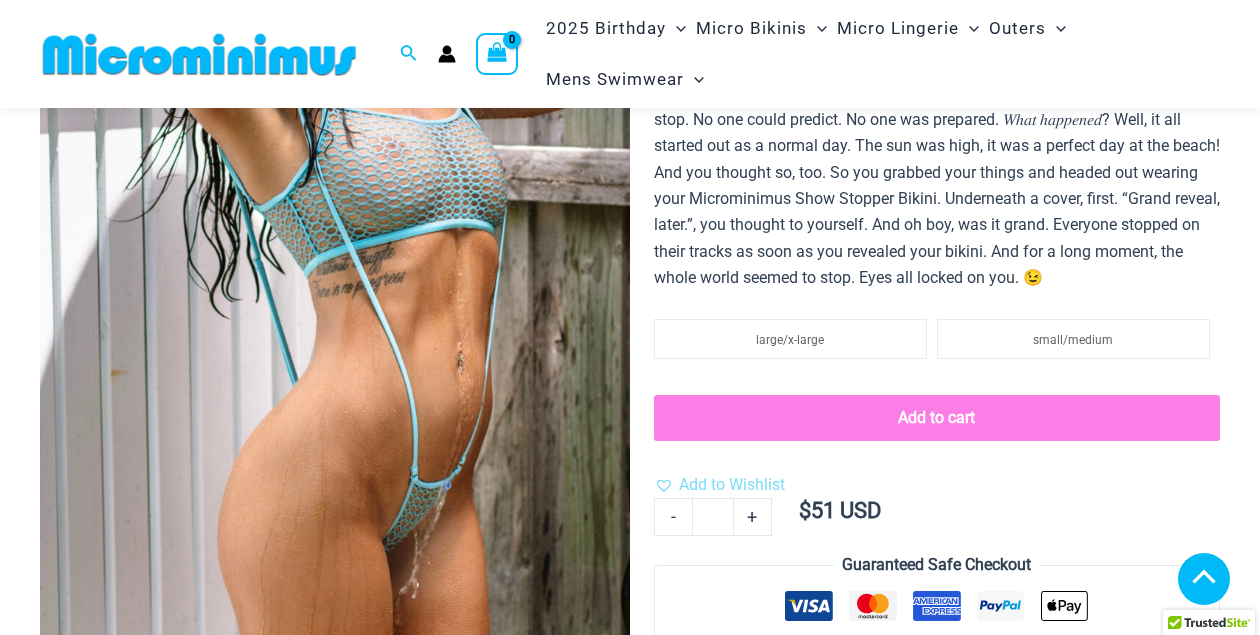 click at bounding box center [335, 263] 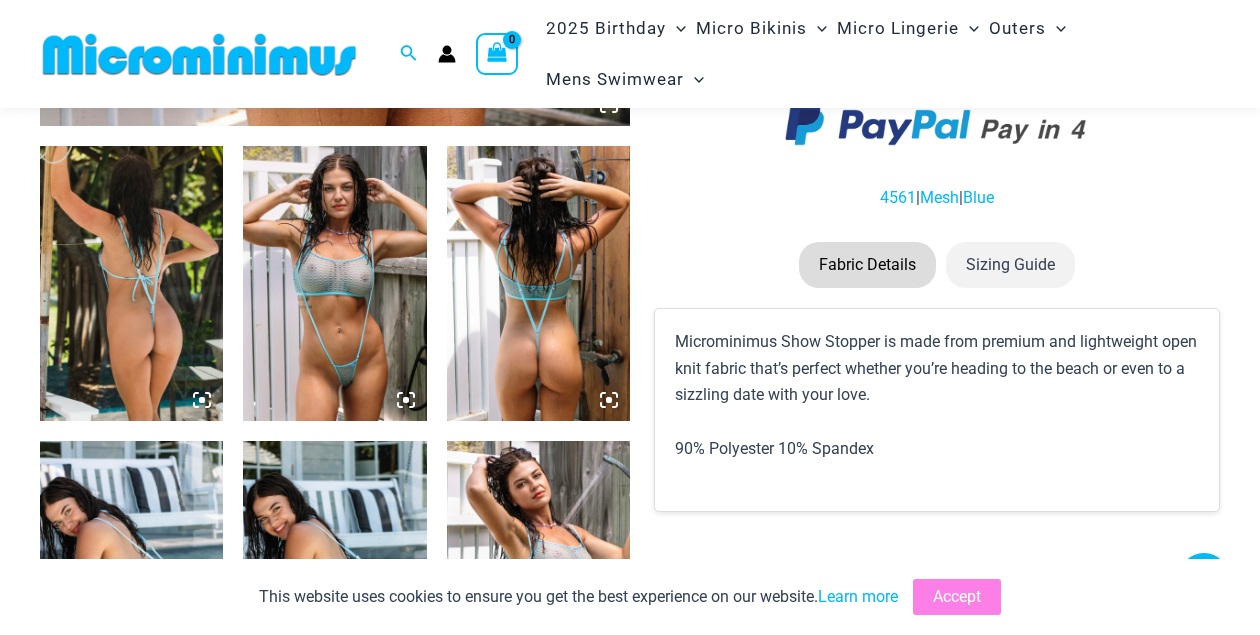 click at bounding box center (334, 283) 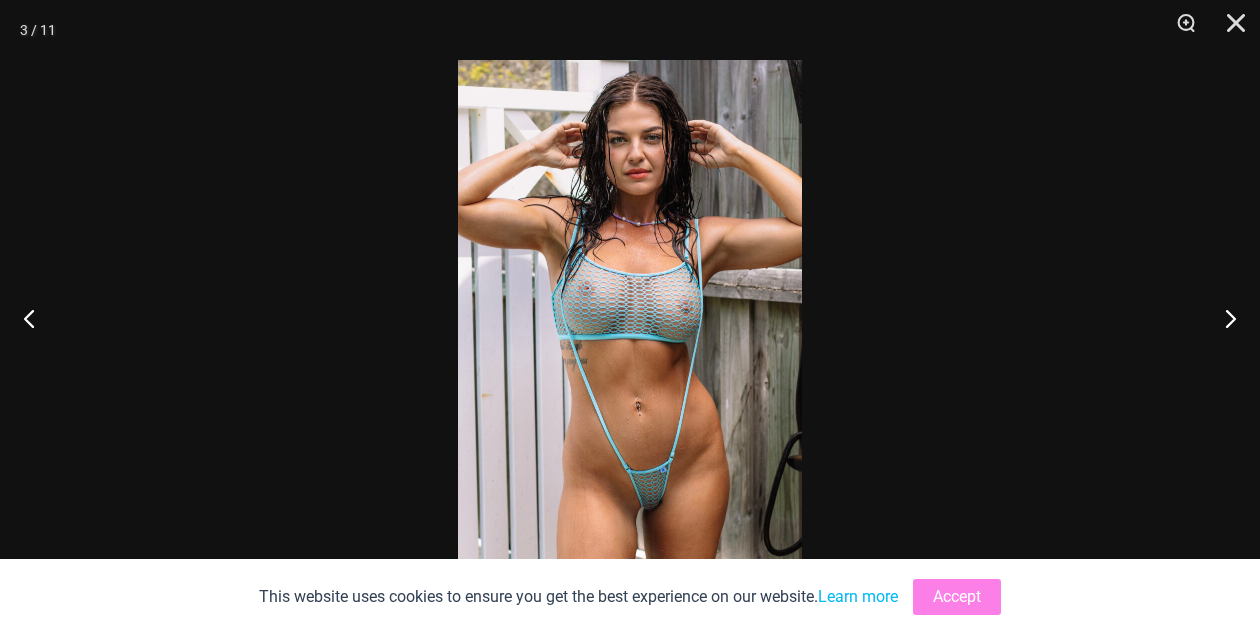 click at bounding box center (630, 317) 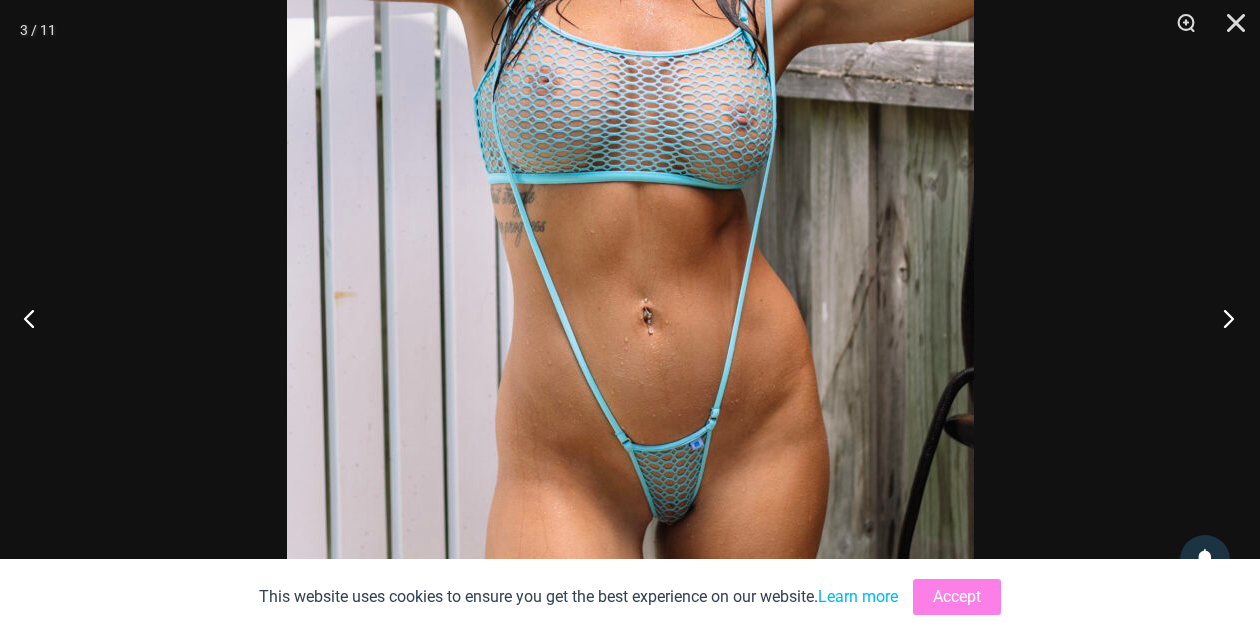 click at bounding box center [1222, 318] 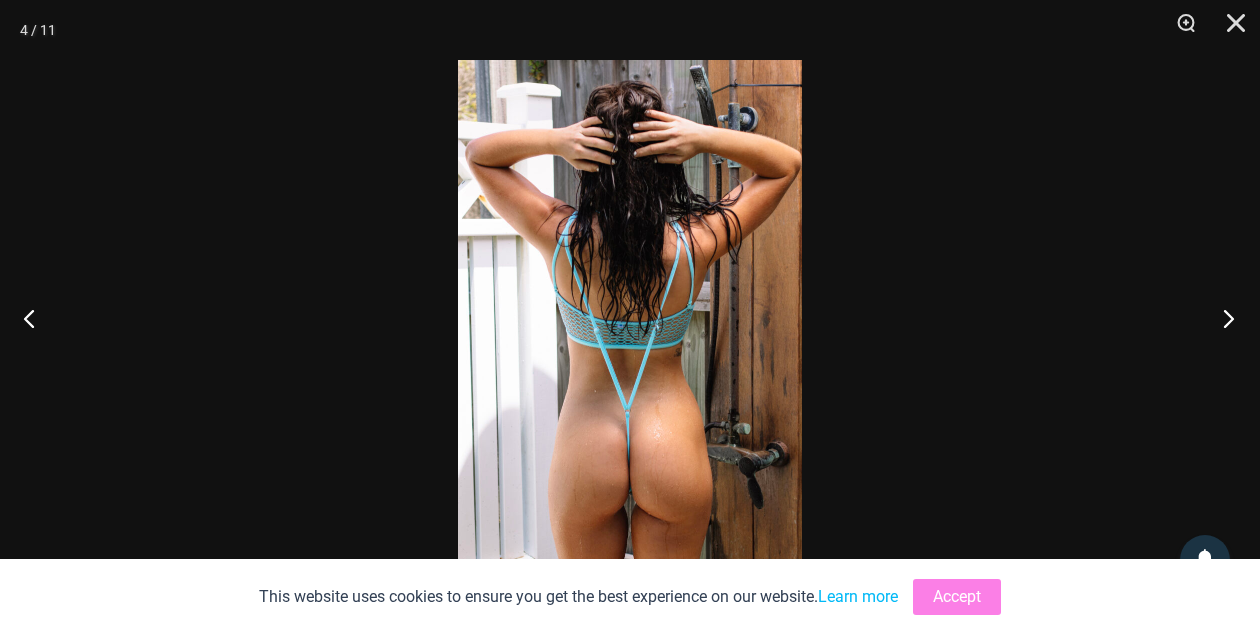 click at bounding box center [1222, 318] 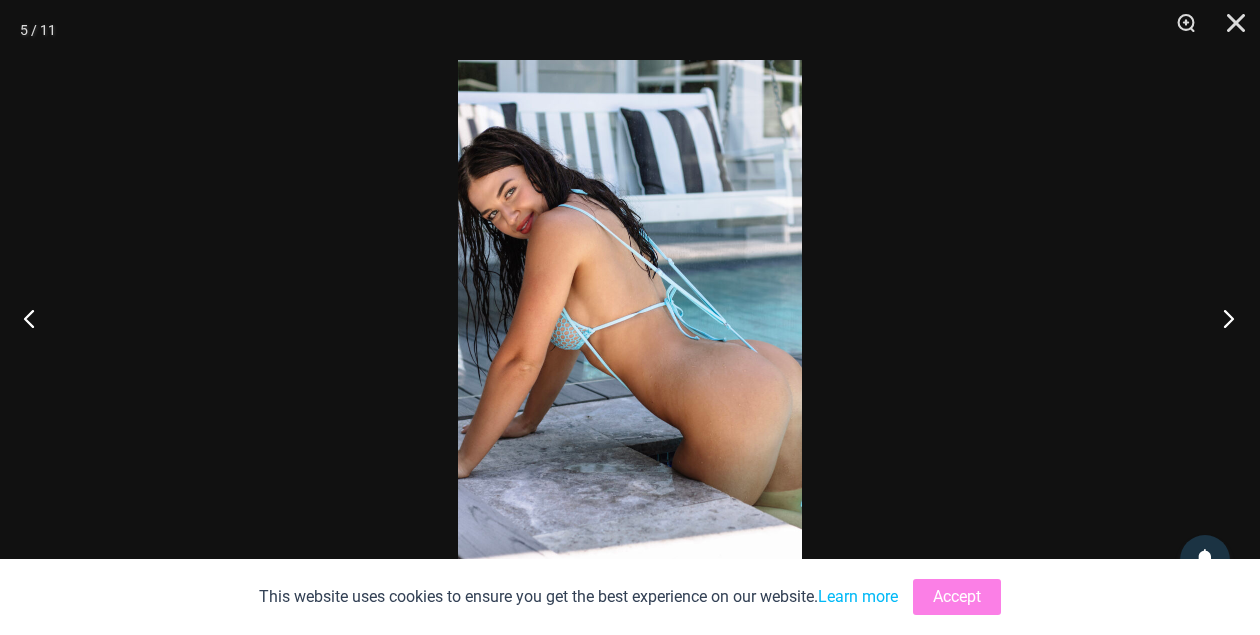 click at bounding box center [1222, 318] 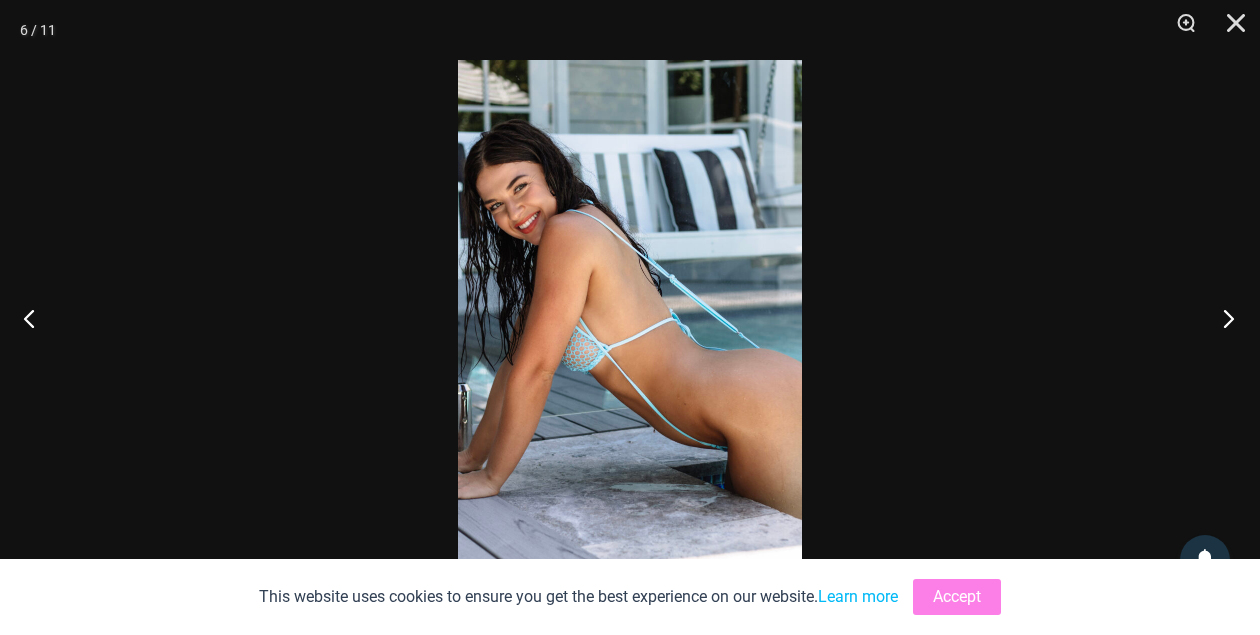 click at bounding box center (1222, 318) 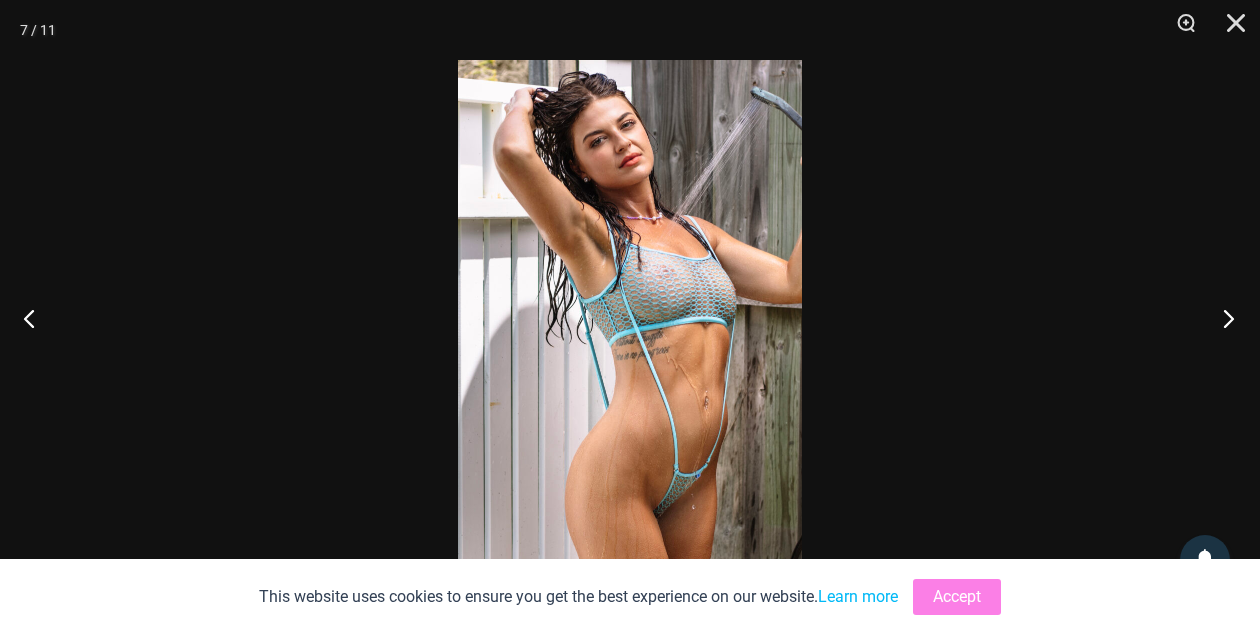 click at bounding box center (1222, 318) 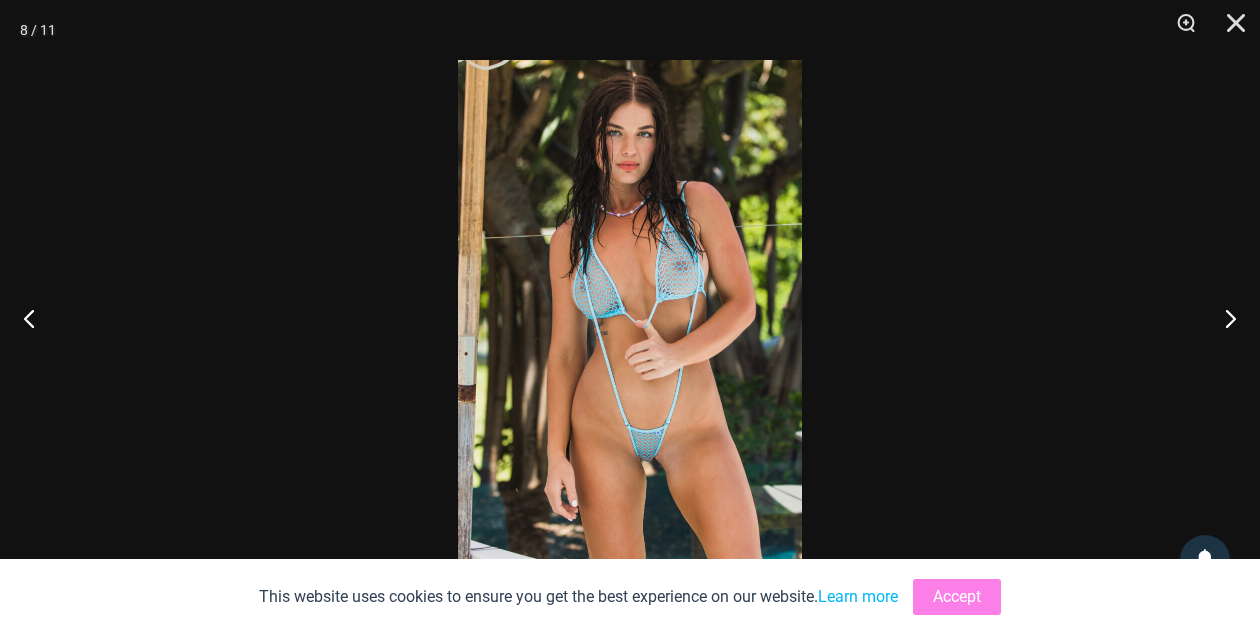 click at bounding box center (630, 317) 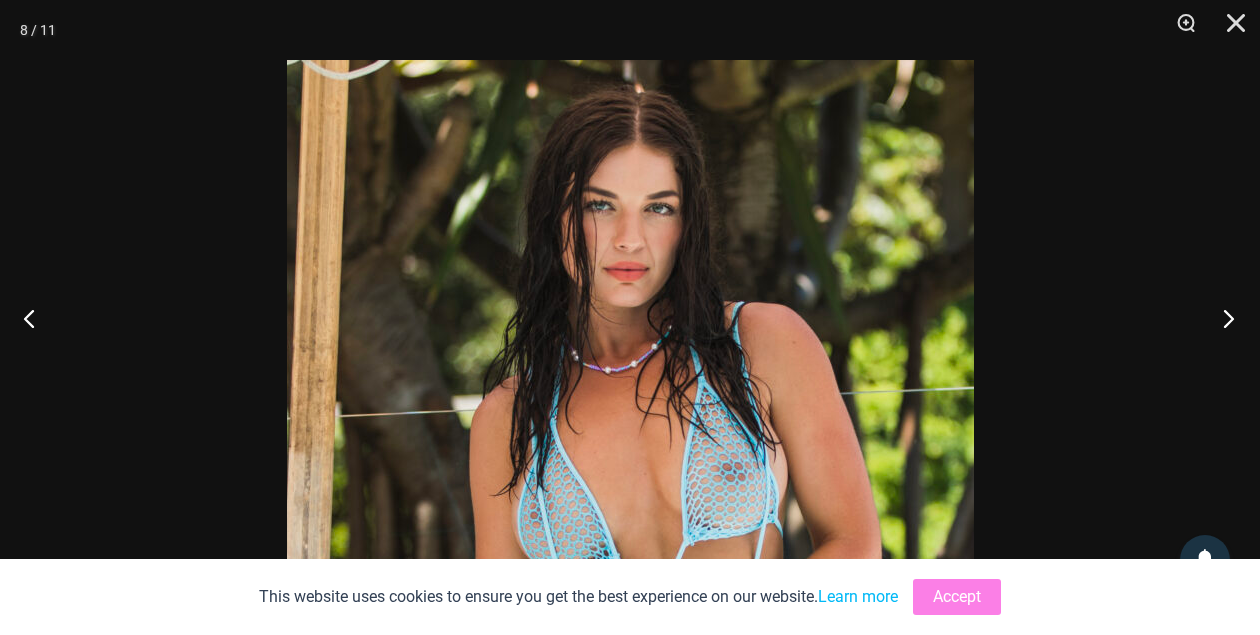 click at bounding box center [1222, 318] 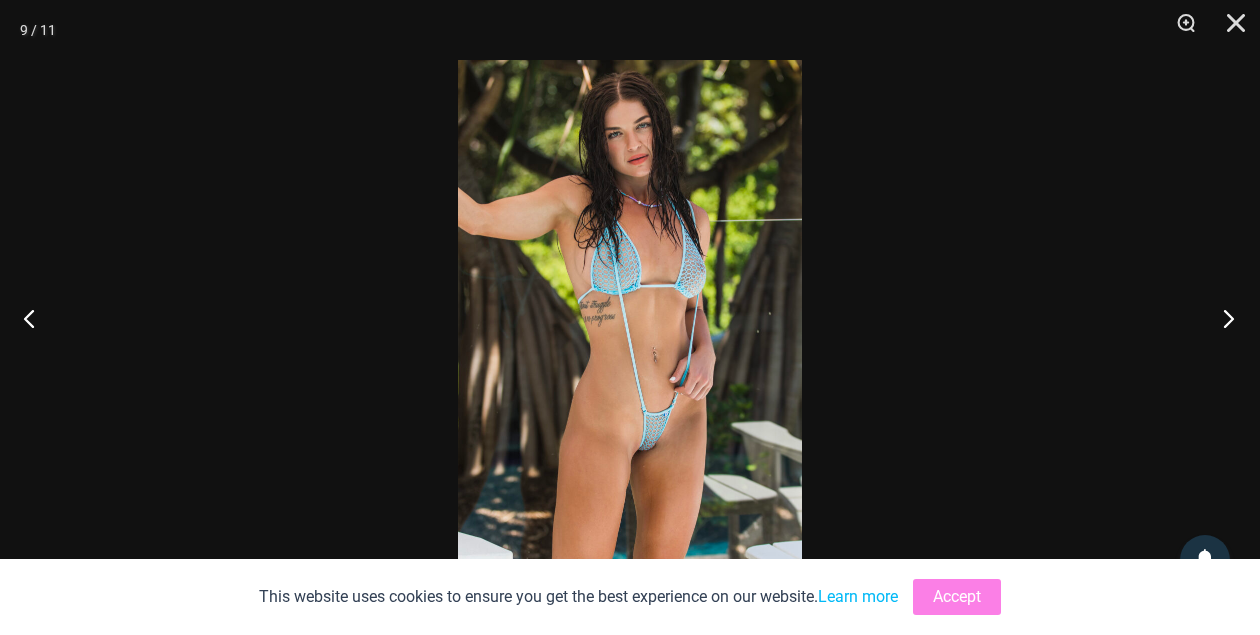 click at bounding box center [1222, 318] 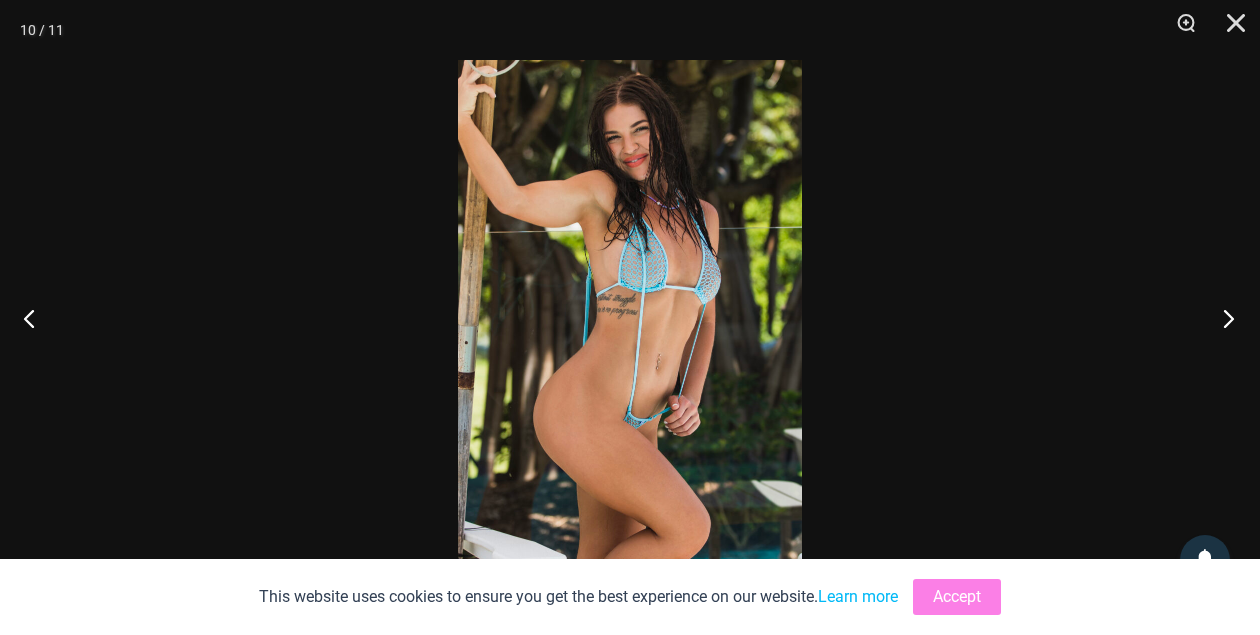 click at bounding box center [1222, 318] 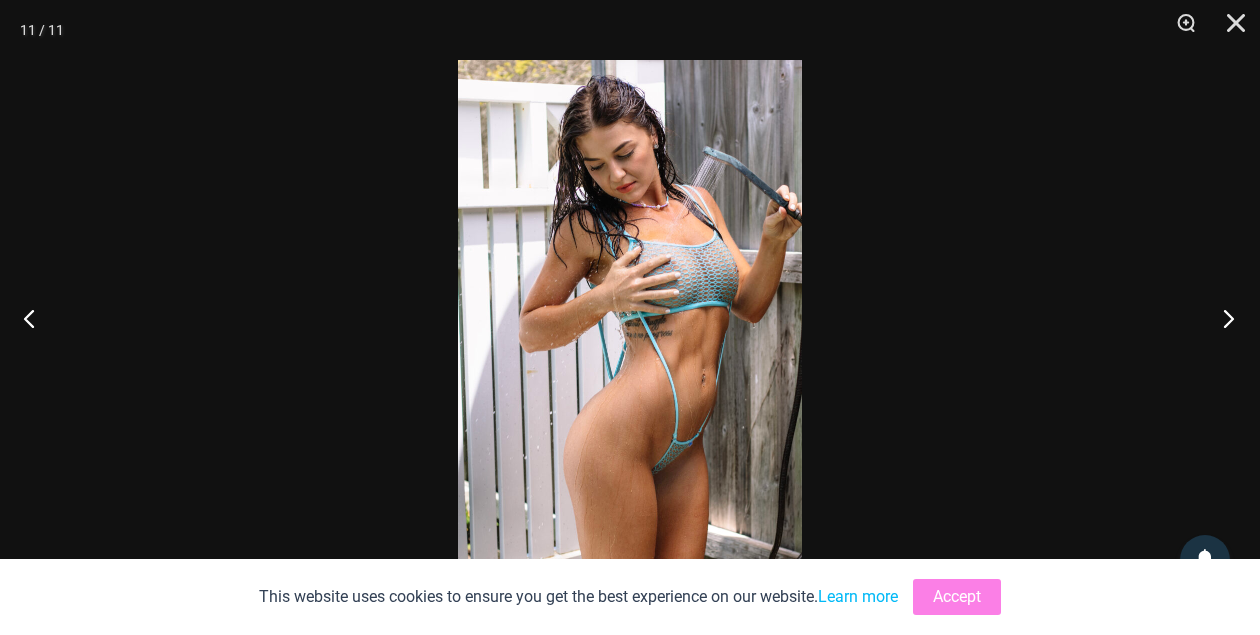 click at bounding box center (1222, 318) 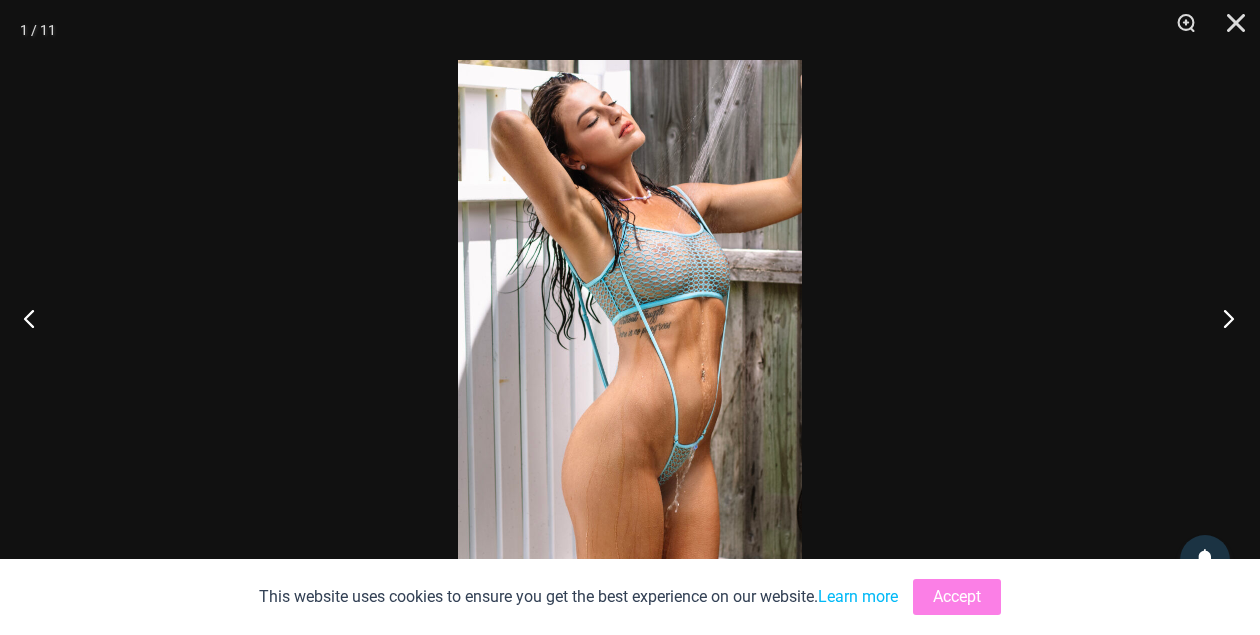 click at bounding box center [1222, 318] 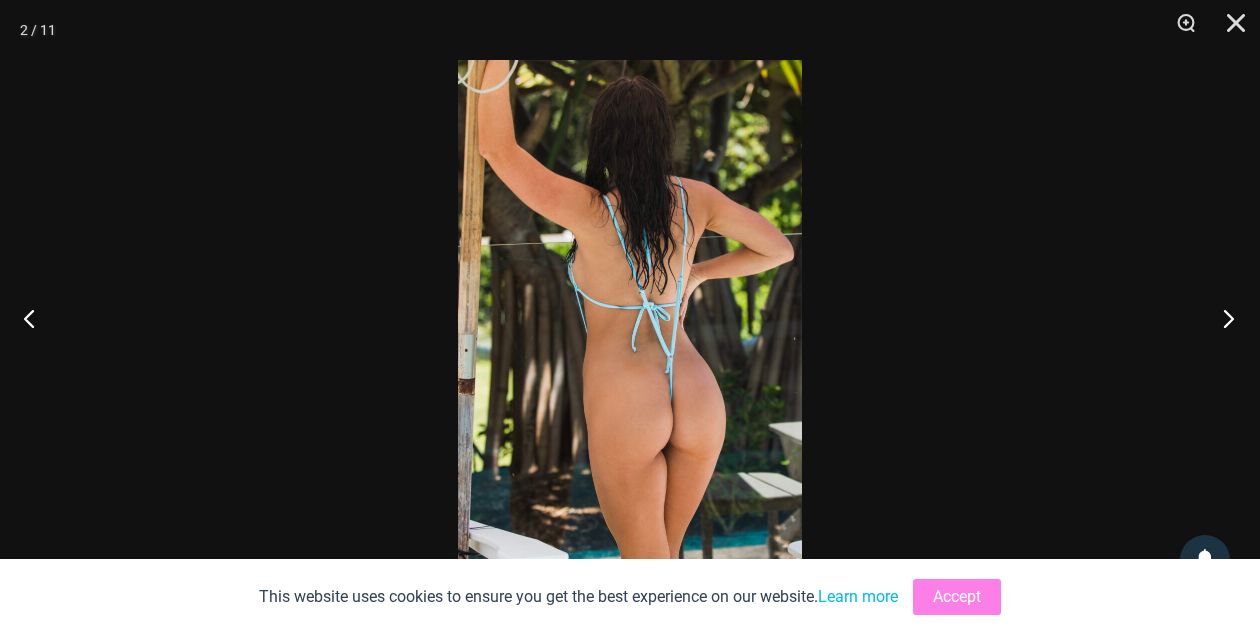 click at bounding box center (1222, 318) 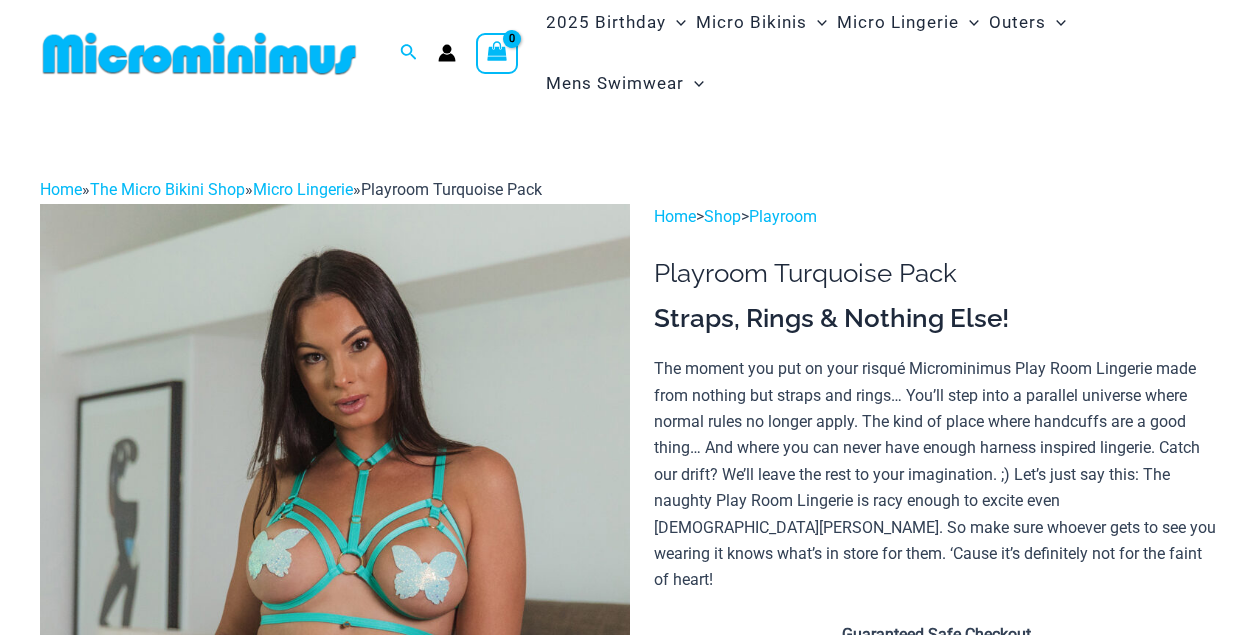 scroll, scrollTop: 210, scrollLeft: 0, axis: vertical 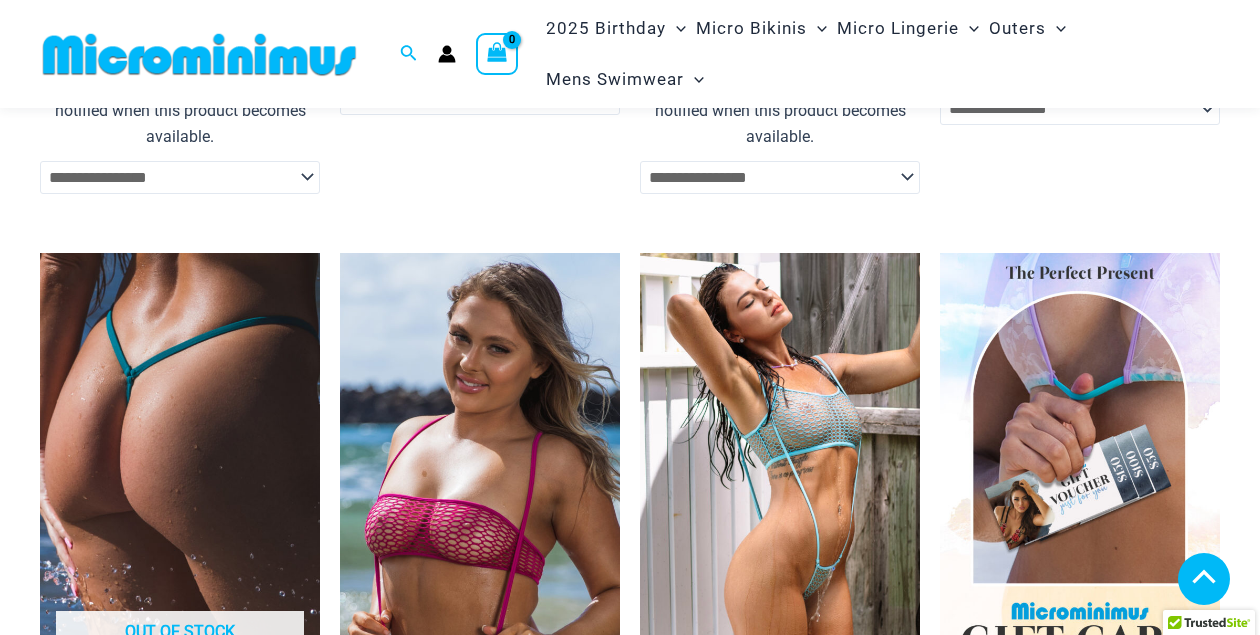 select 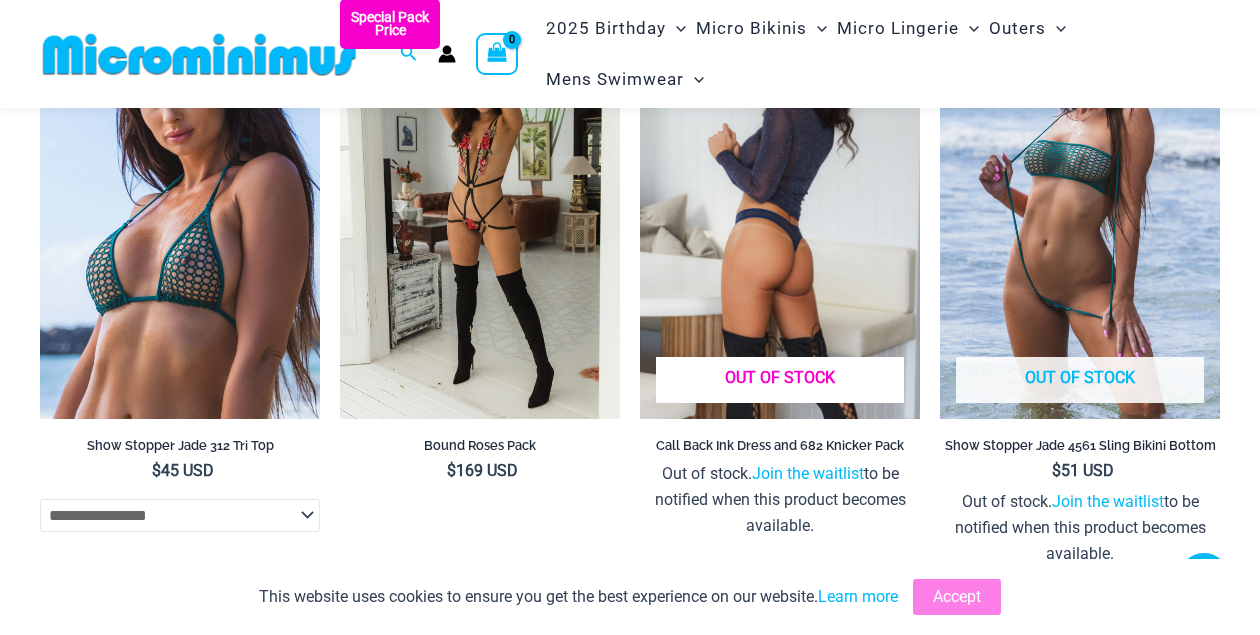 scroll, scrollTop: 6181, scrollLeft: 0, axis: vertical 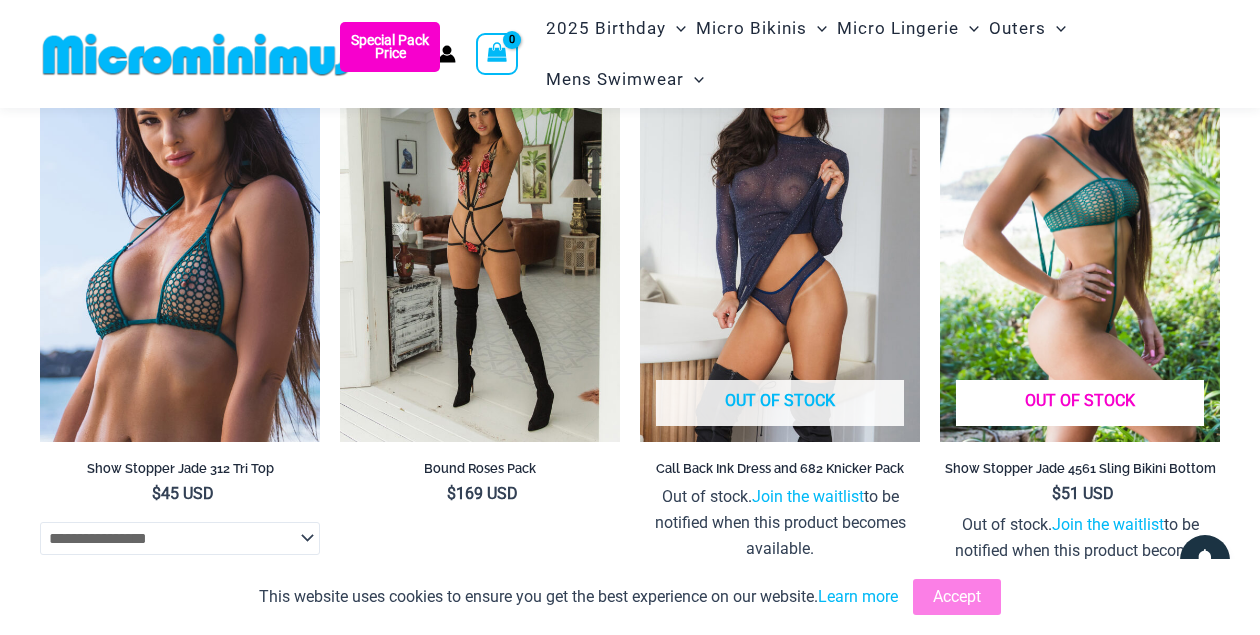 click at bounding box center [1080, 232] 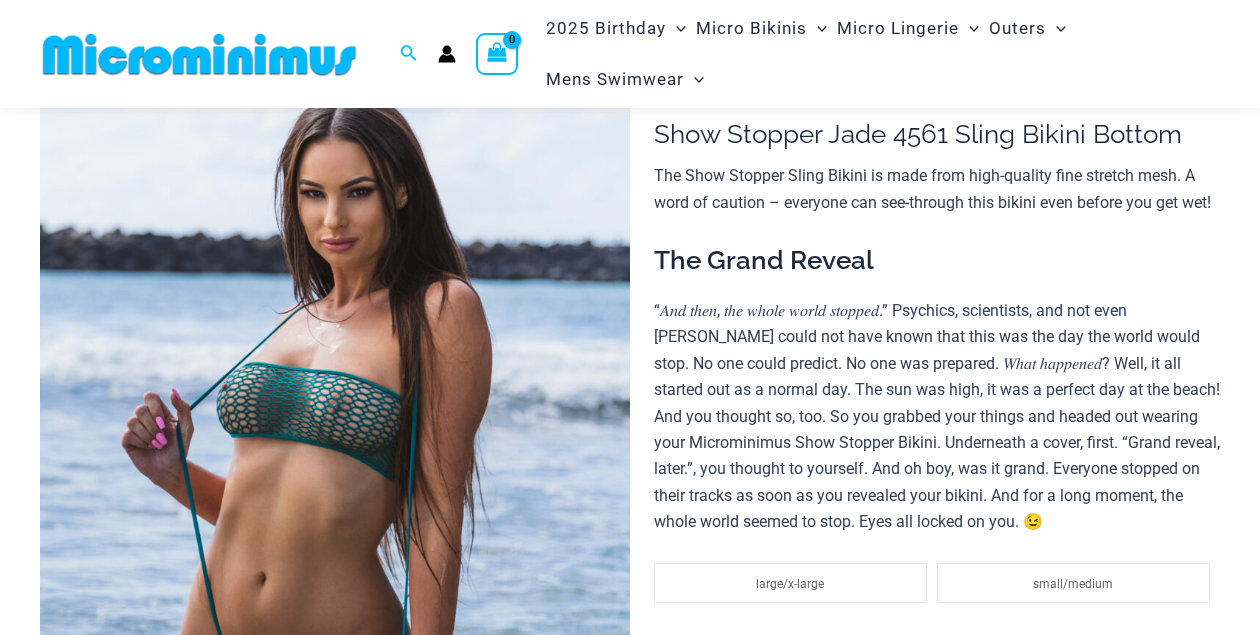 scroll, scrollTop: 280, scrollLeft: 0, axis: vertical 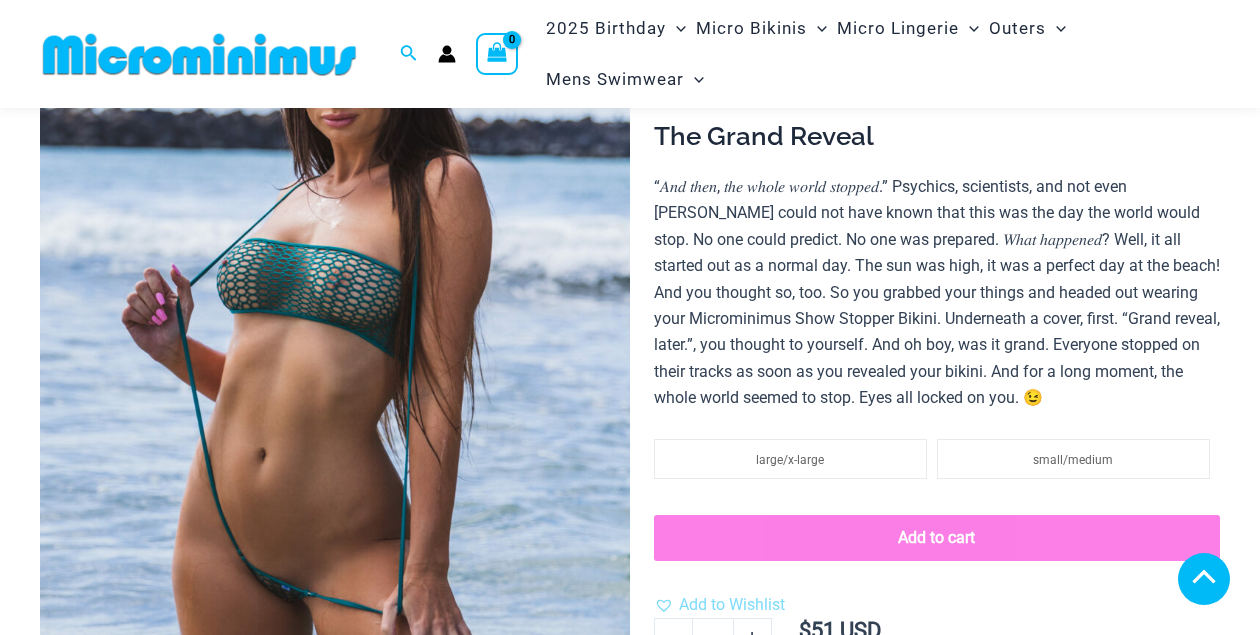 click at bounding box center [538, 985] 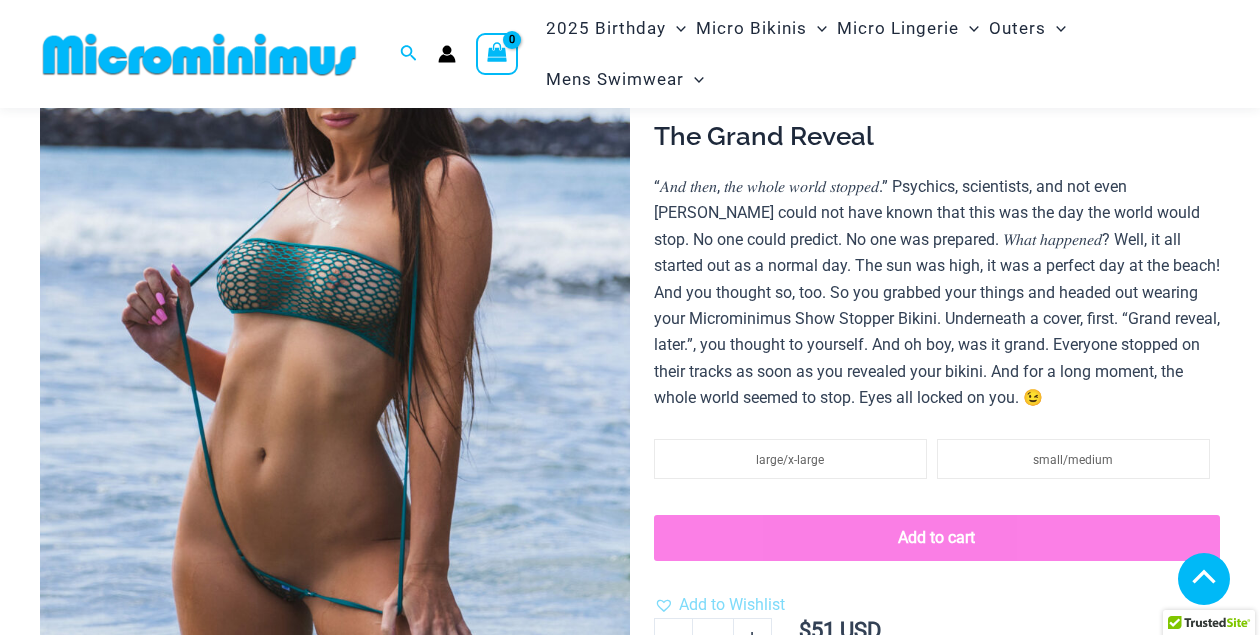 click 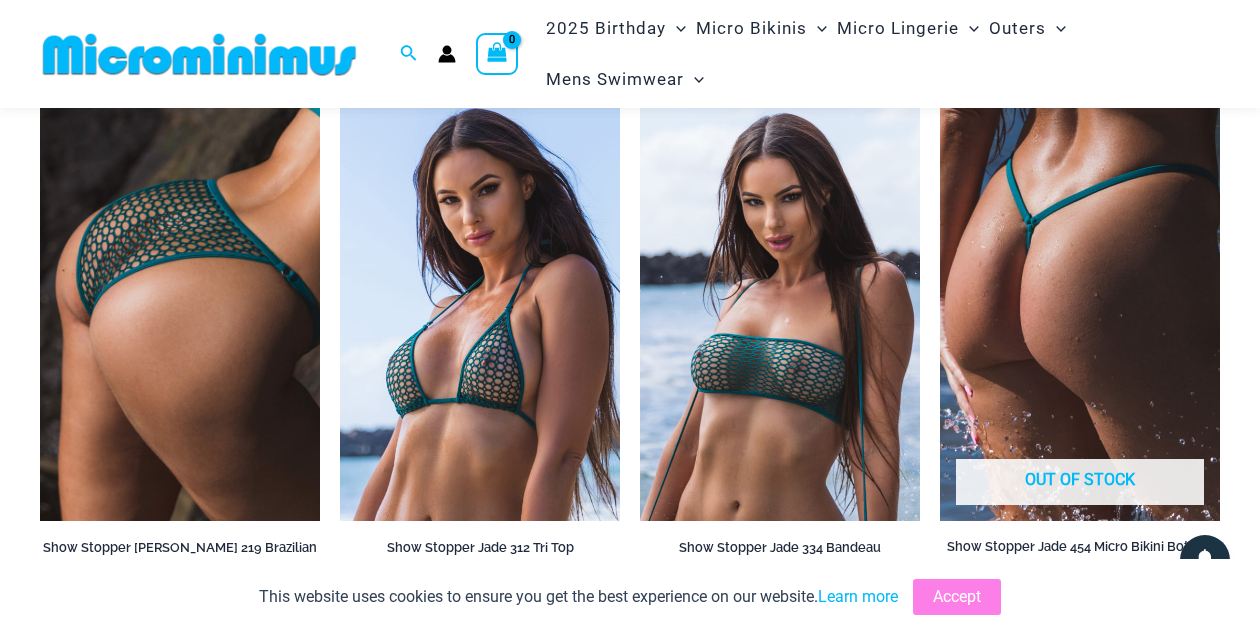 scroll, scrollTop: 1080, scrollLeft: 0, axis: vertical 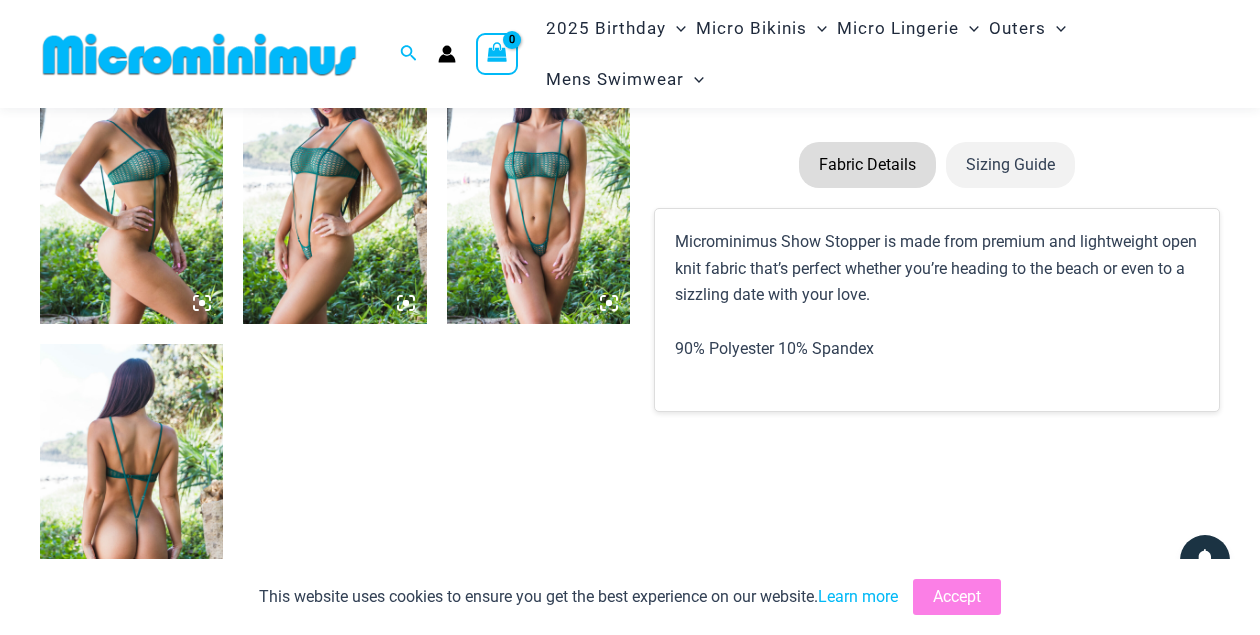 click at bounding box center [538, 185] 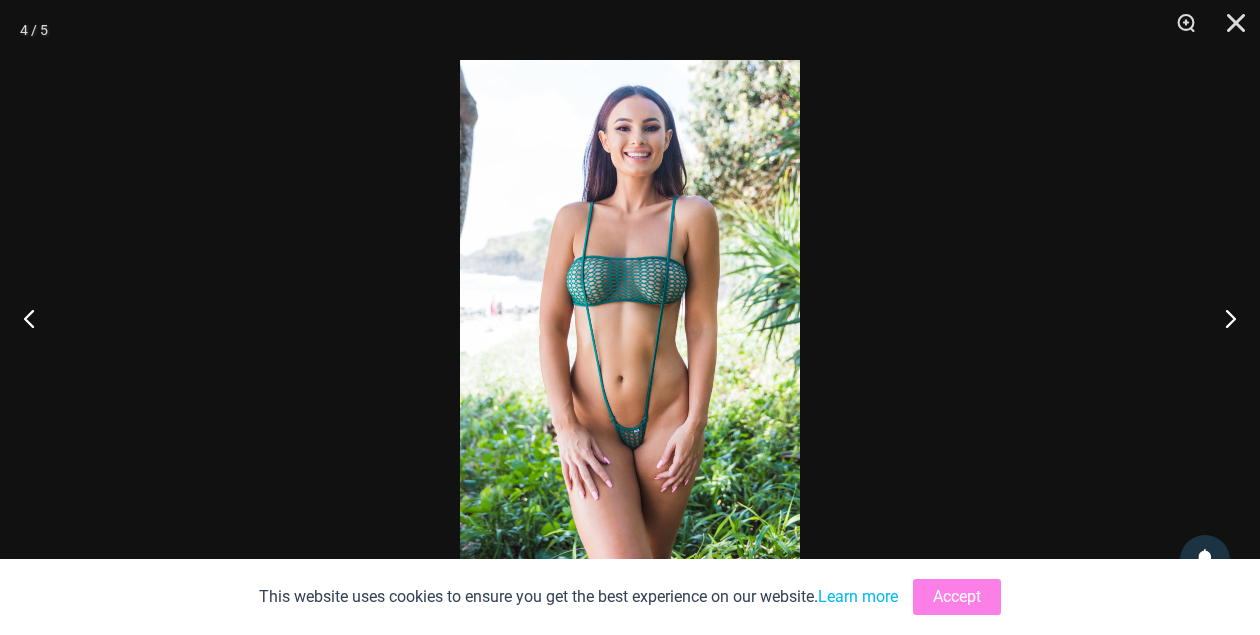 click at bounding box center [630, 317] 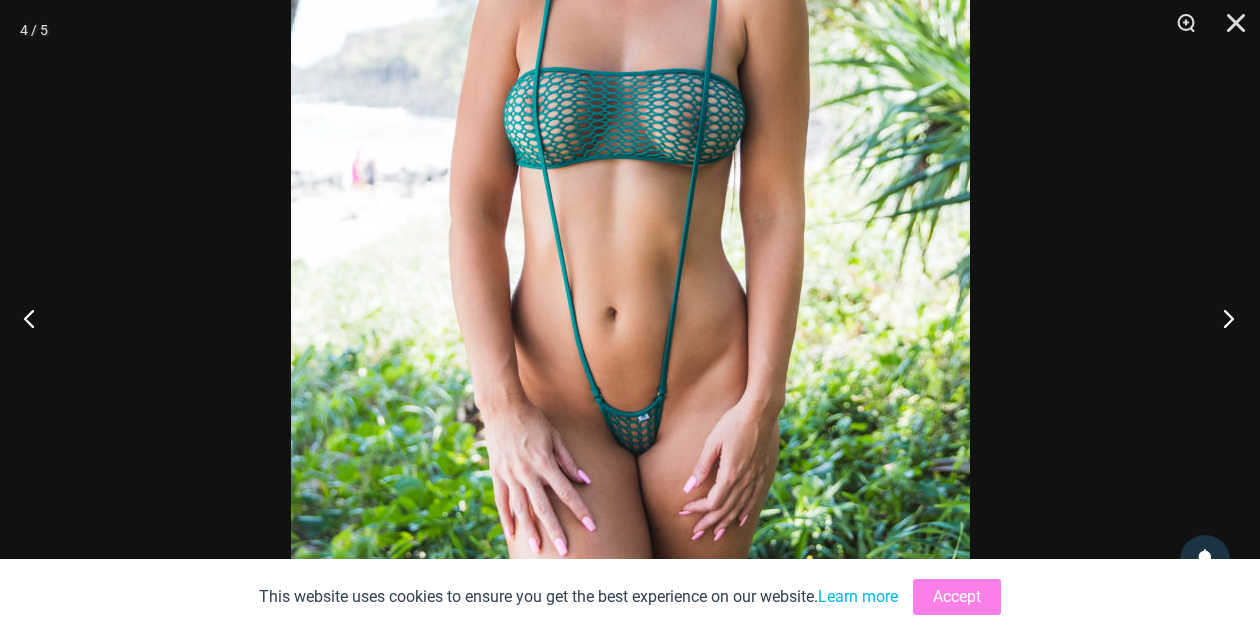 click at bounding box center [1222, 318] 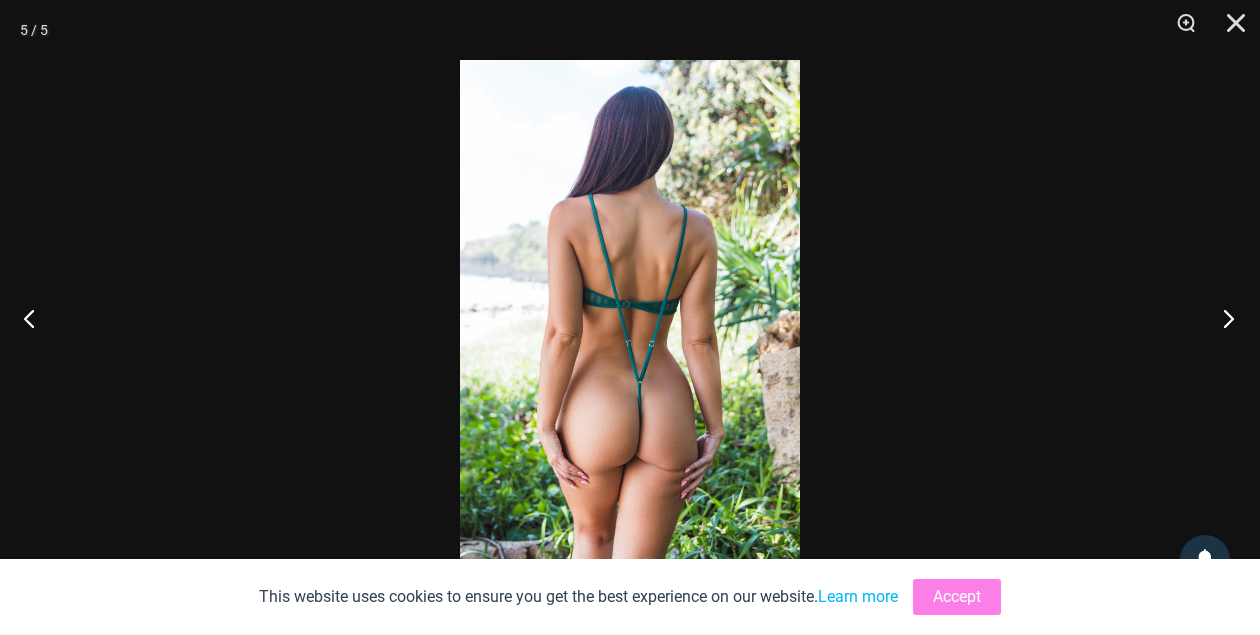 click at bounding box center [1222, 318] 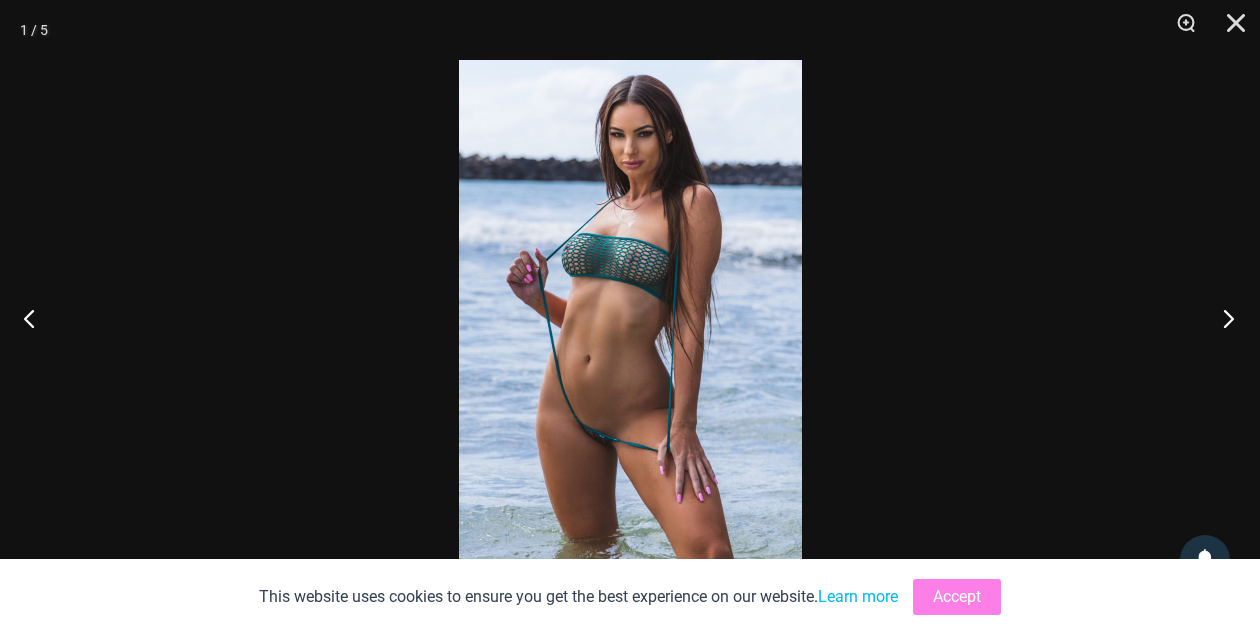 click at bounding box center [1222, 318] 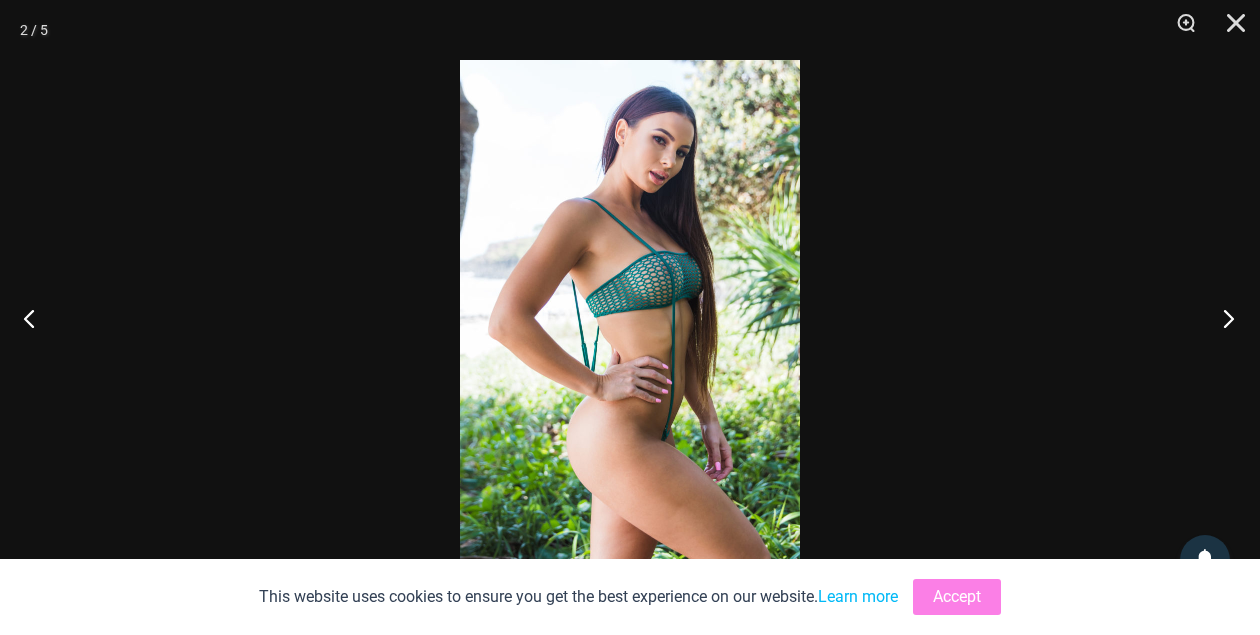 click at bounding box center (1222, 318) 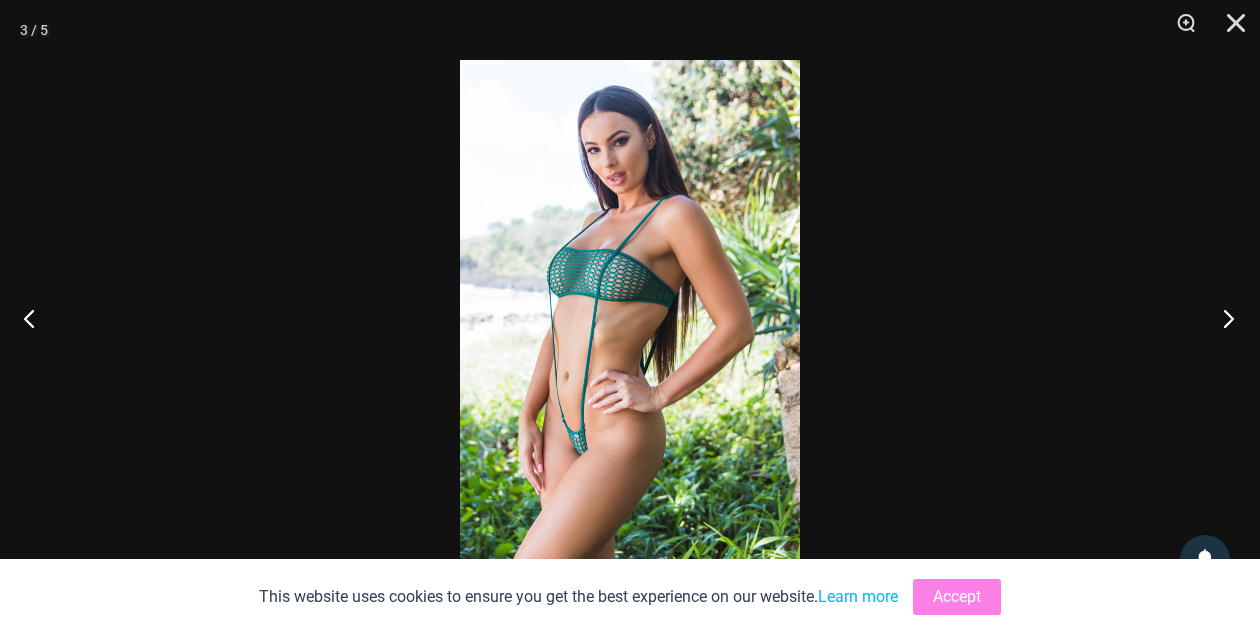 click at bounding box center [1222, 318] 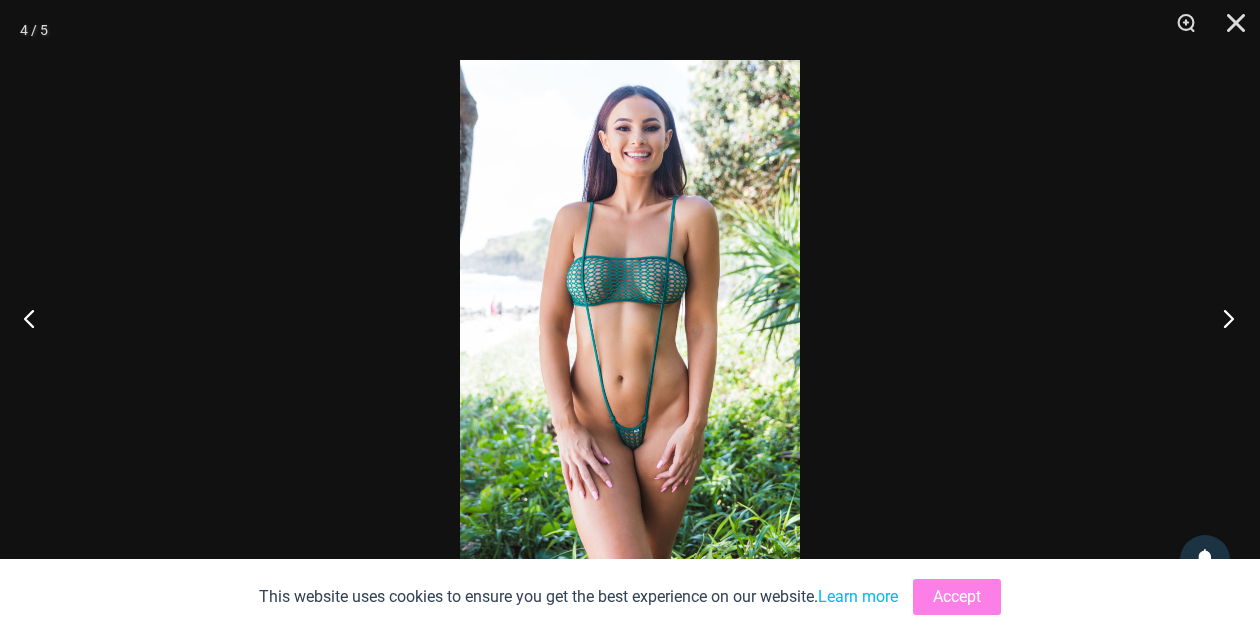 click at bounding box center (1222, 318) 